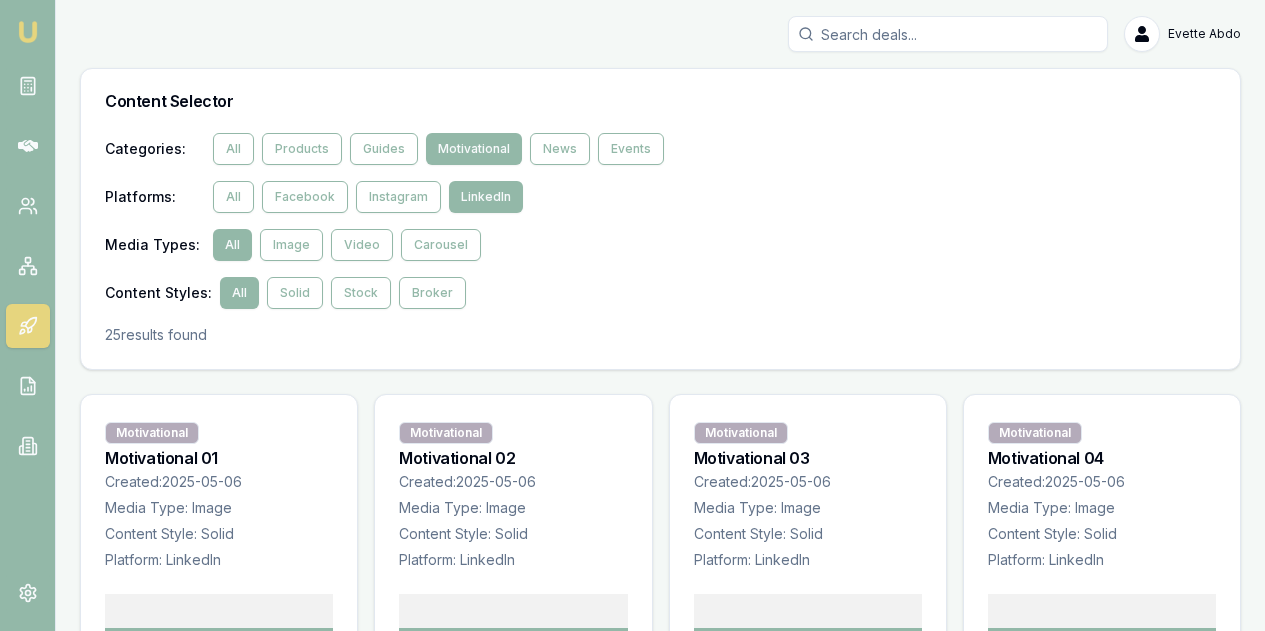scroll, scrollTop: 1969, scrollLeft: 0, axis: vertical 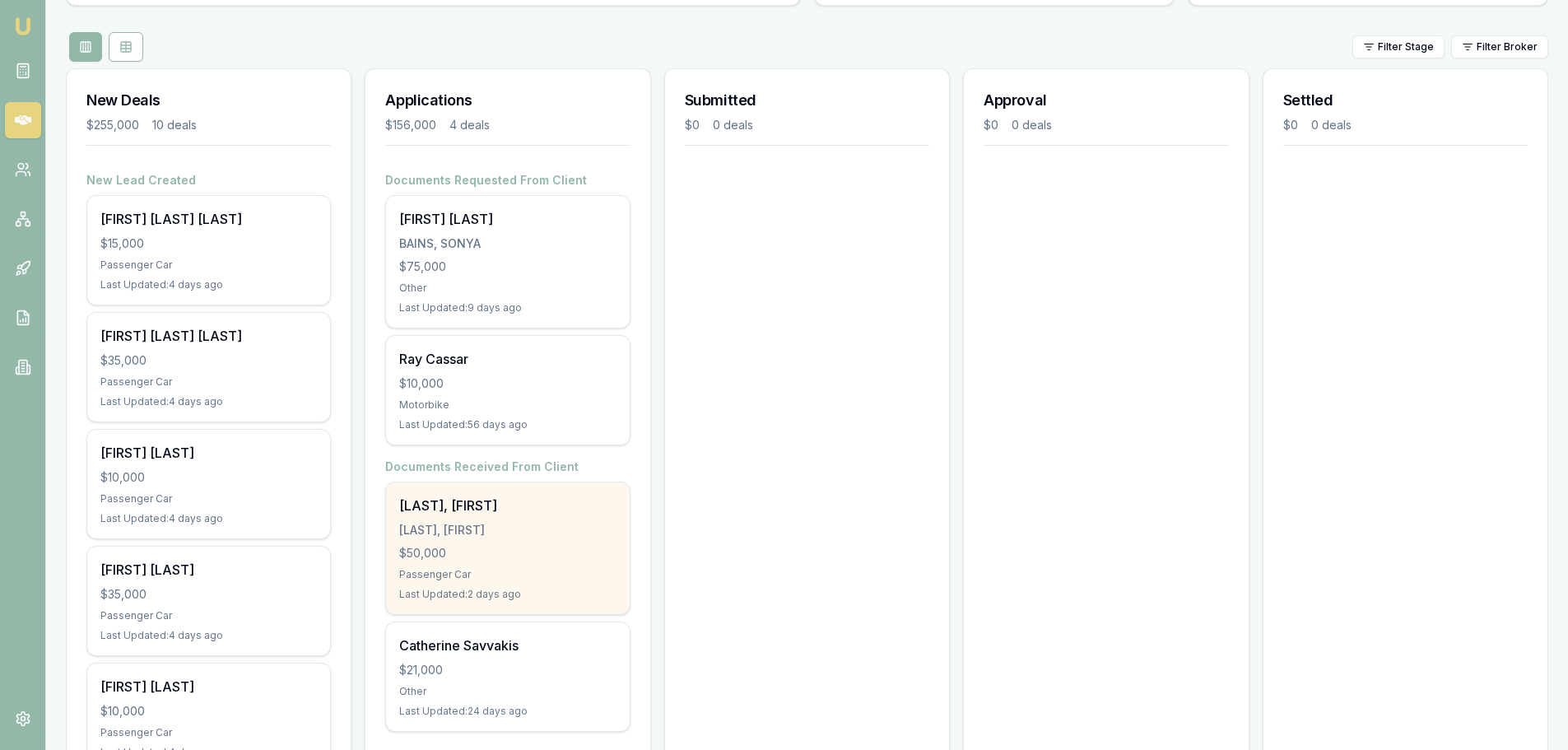 click on "[LAST], [FIRST]" at bounding box center (507, 530) 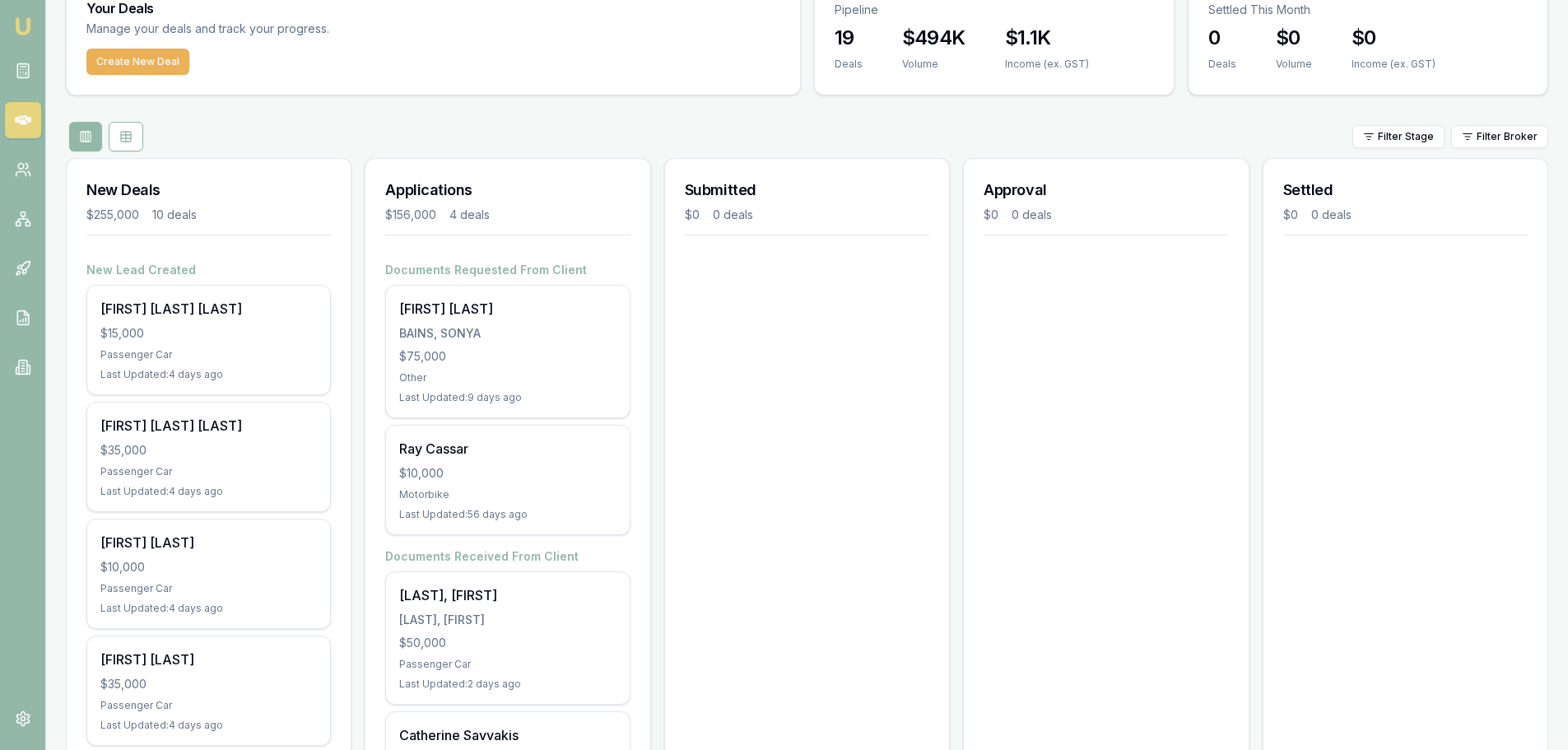 scroll, scrollTop: 0, scrollLeft: 0, axis: both 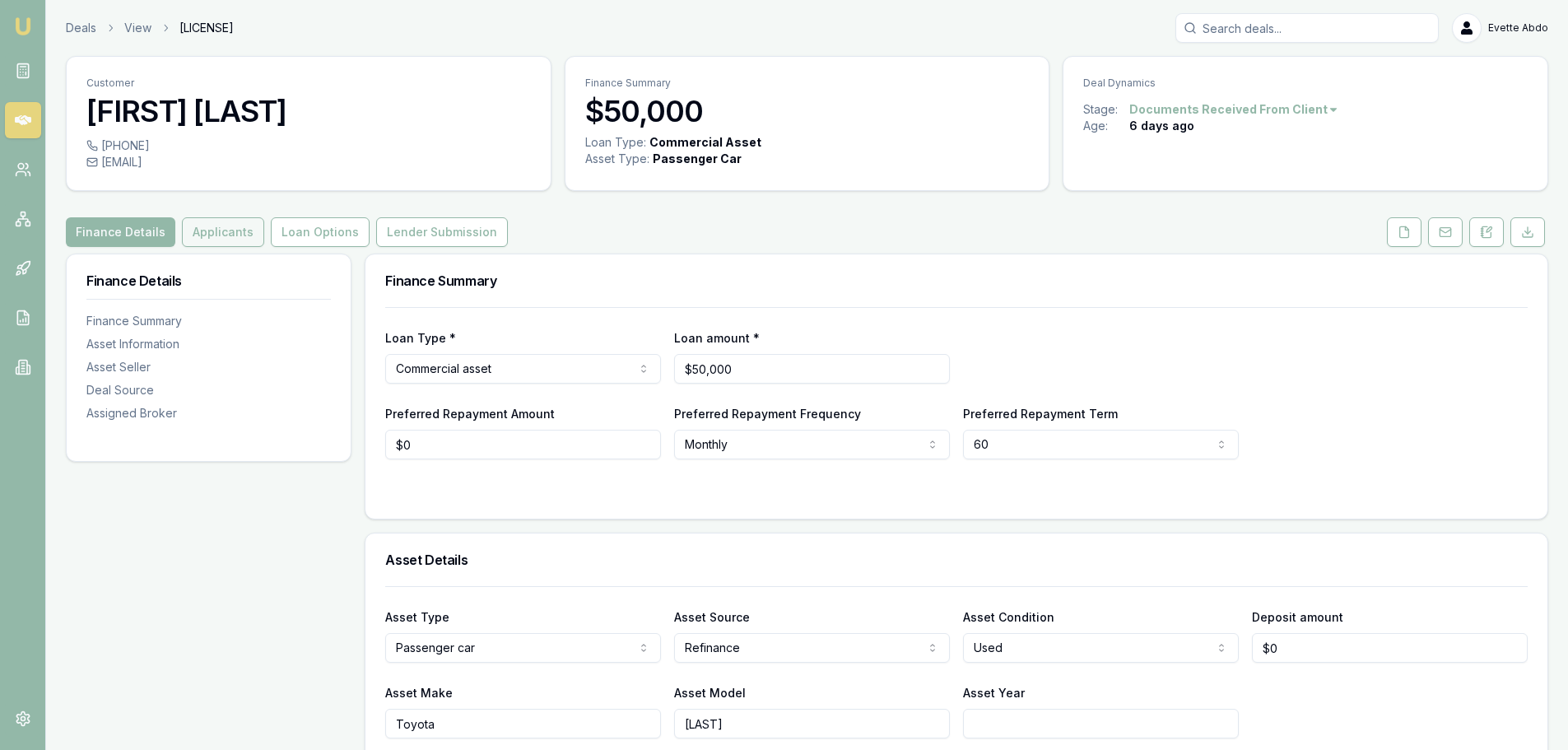 click on "Applicants" at bounding box center (223, 232) 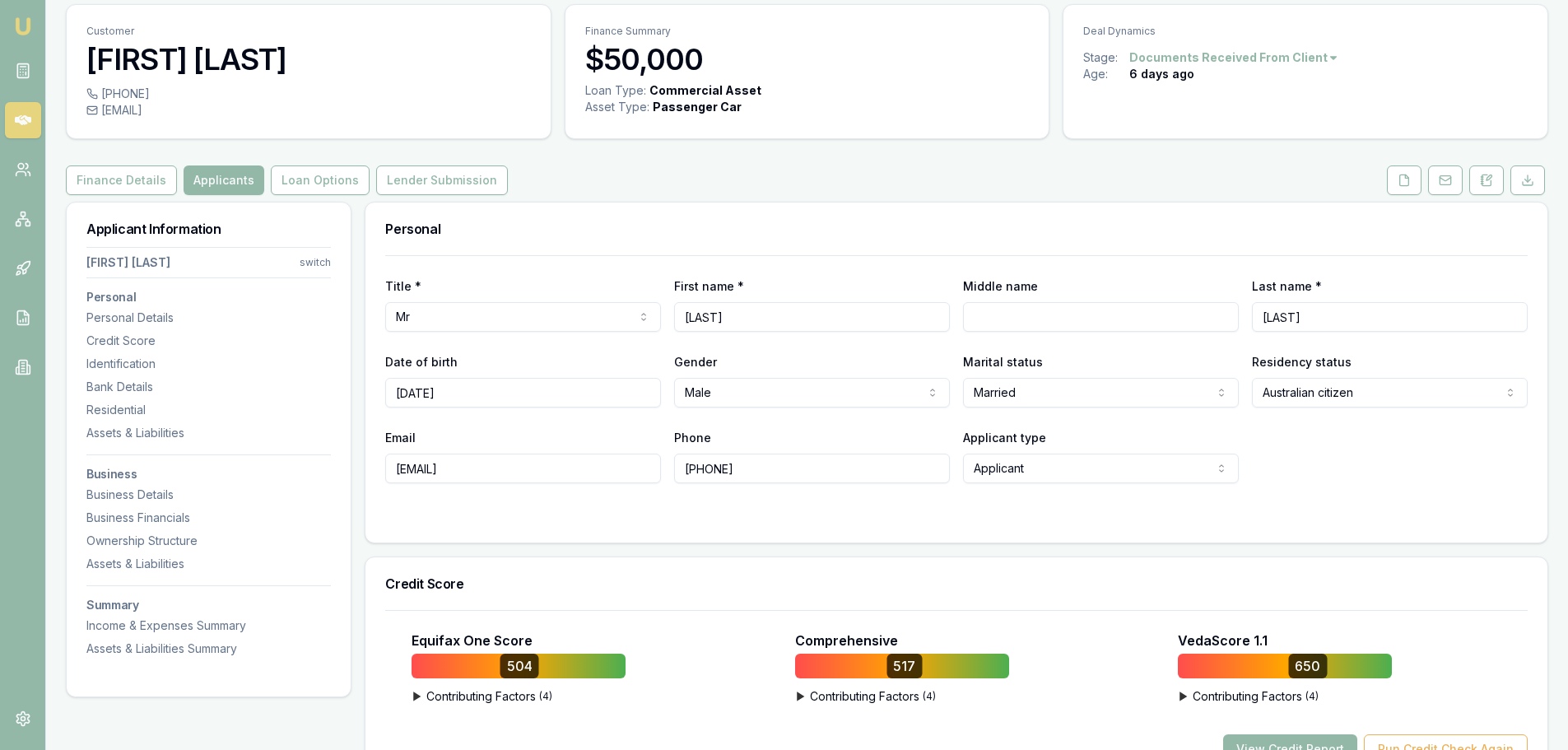 scroll, scrollTop: 247, scrollLeft: 0, axis: vertical 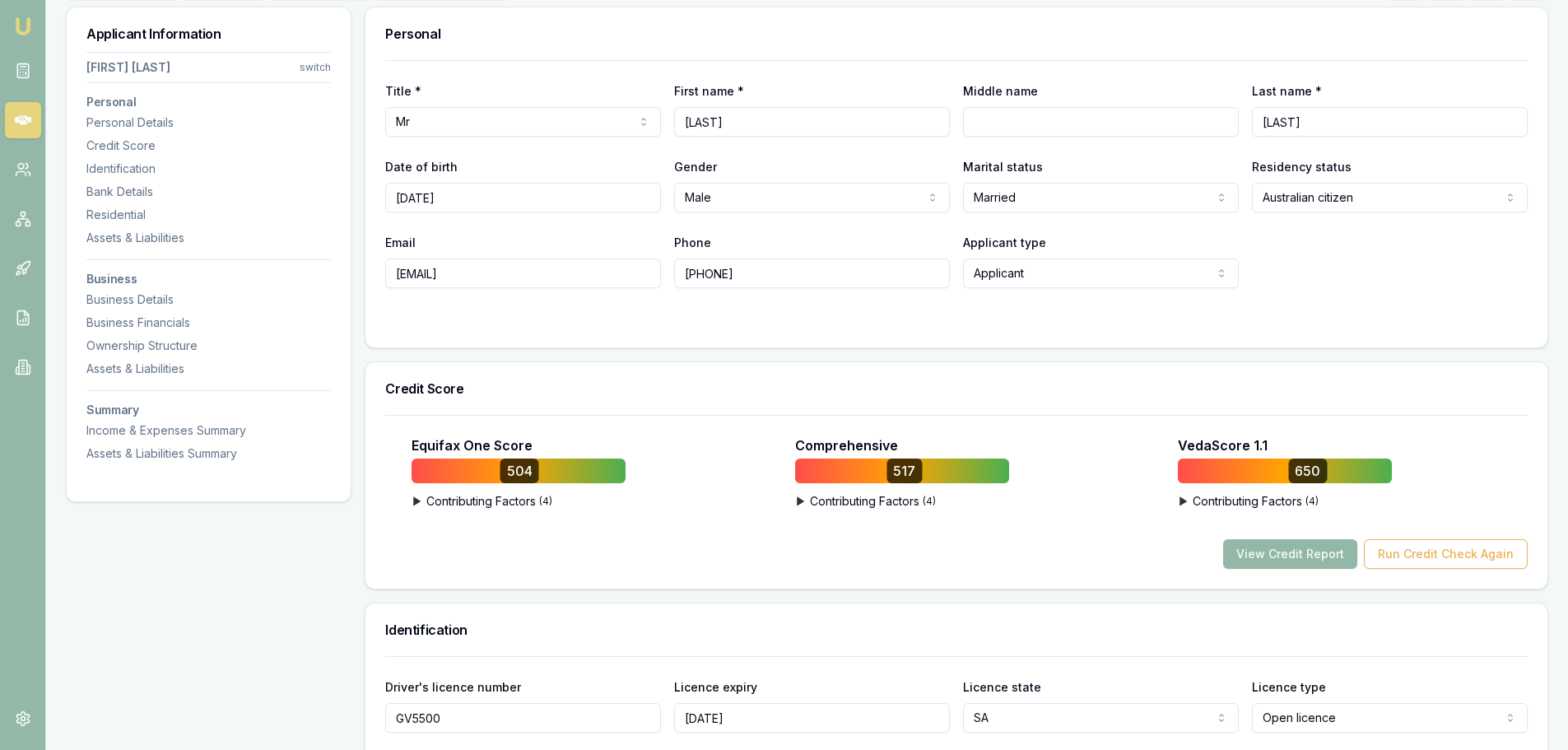 drag, startPoint x: 736, startPoint y: 120, endPoint x: 657, endPoint y: 128, distance: 79.40403 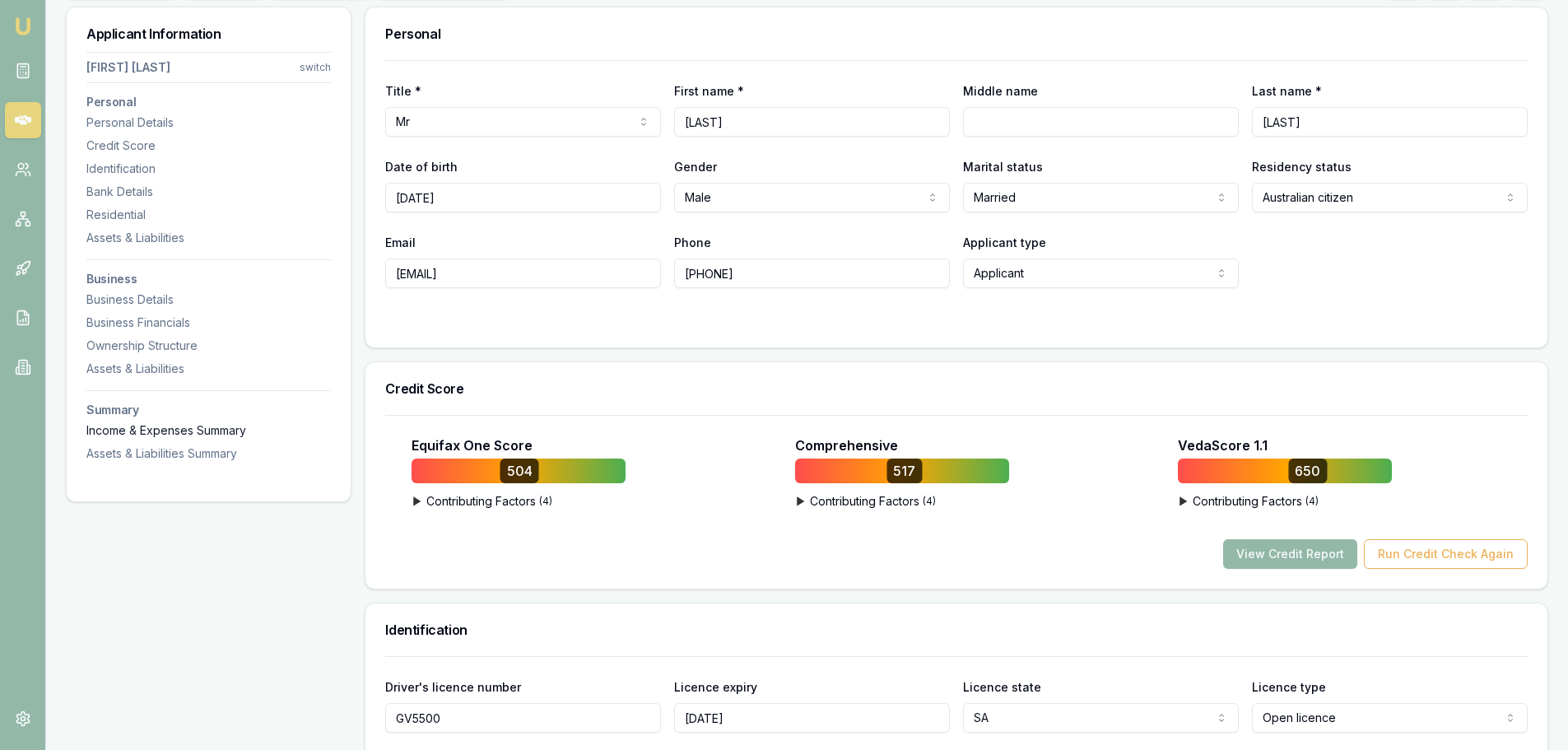 type on "[LAST]" 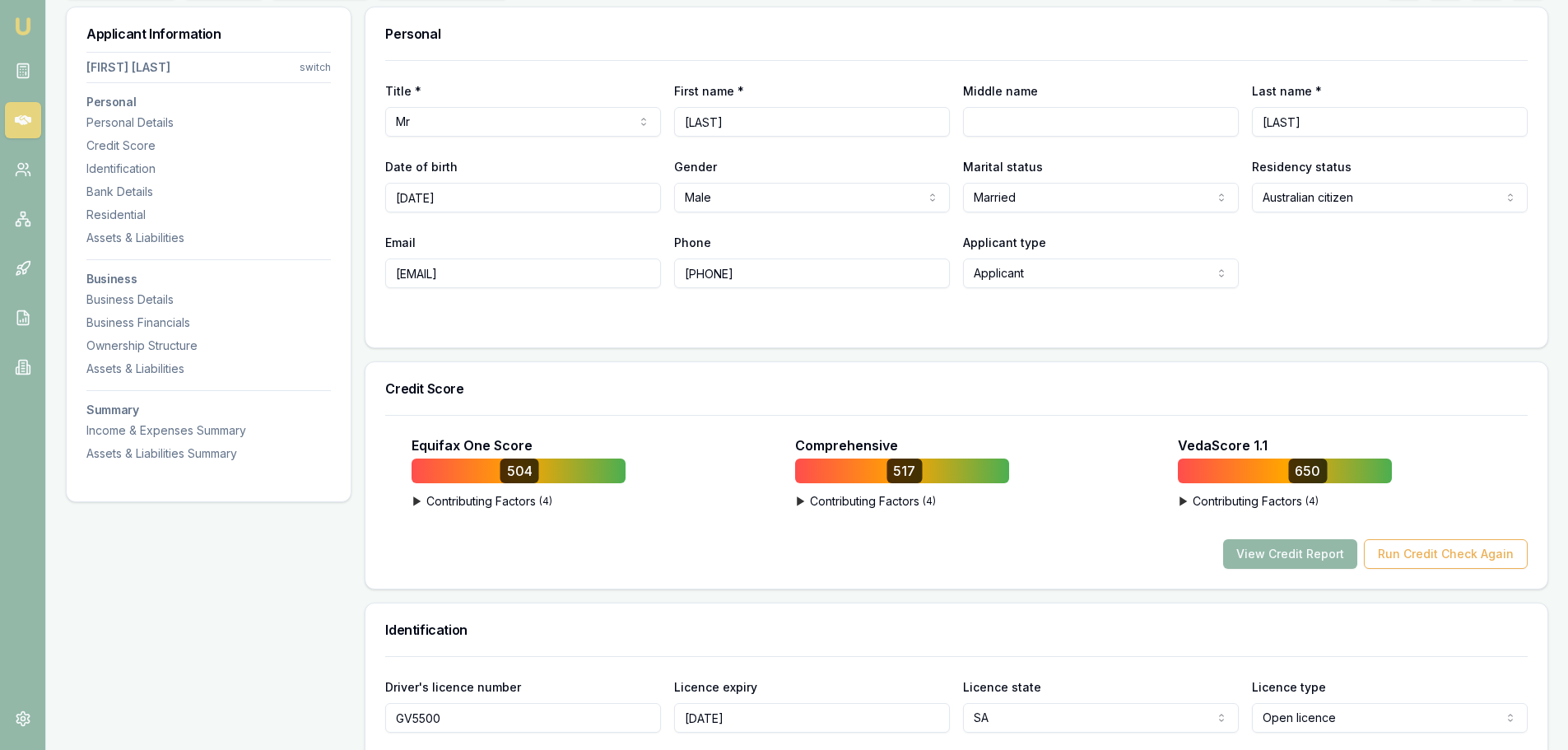 drag, startPoint x: 474, startPoint y: 193, endPoint x: 348, endPoint y: 199, distance: 126.14278 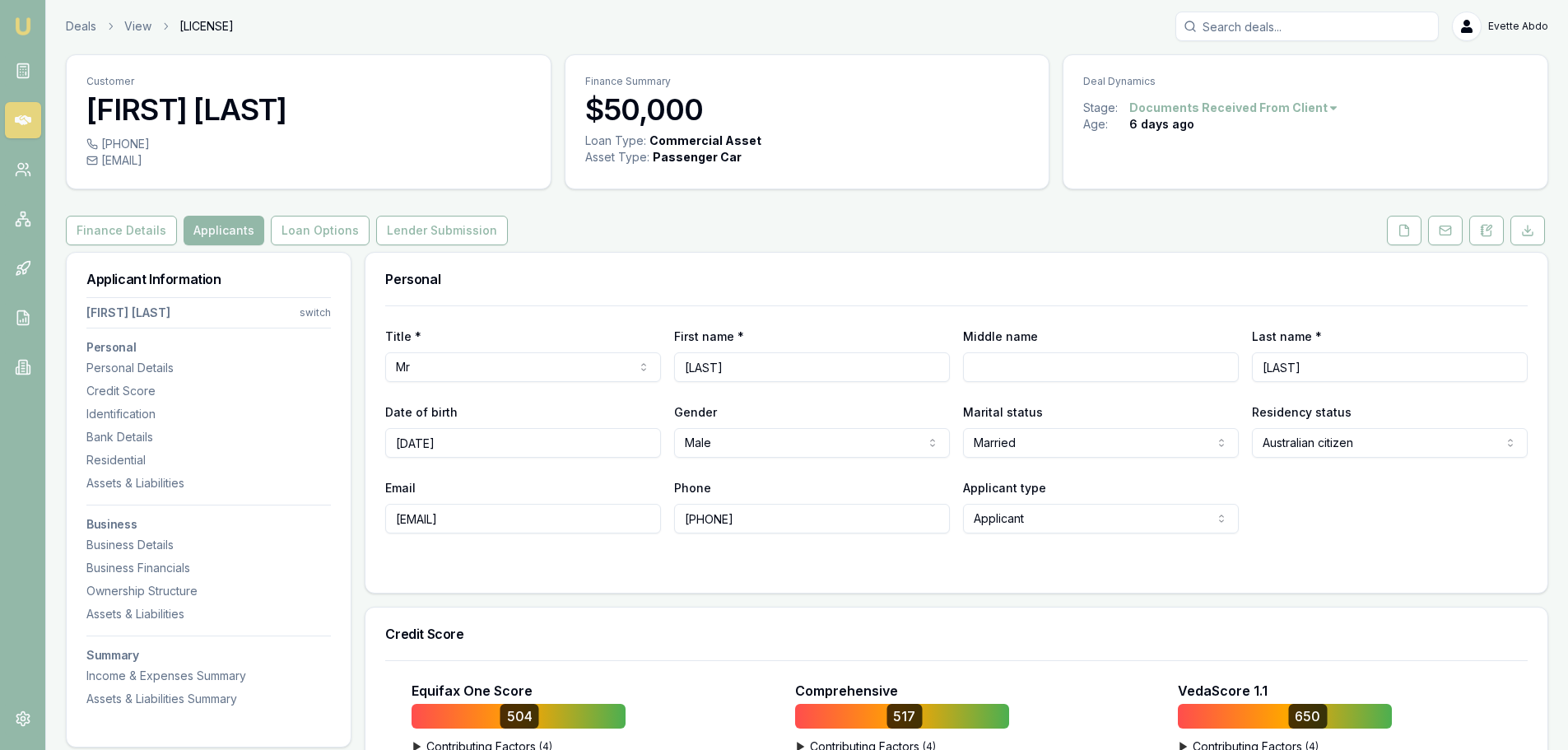 scroll, scrollTop: 0, scrollLeft: 0, axis: both 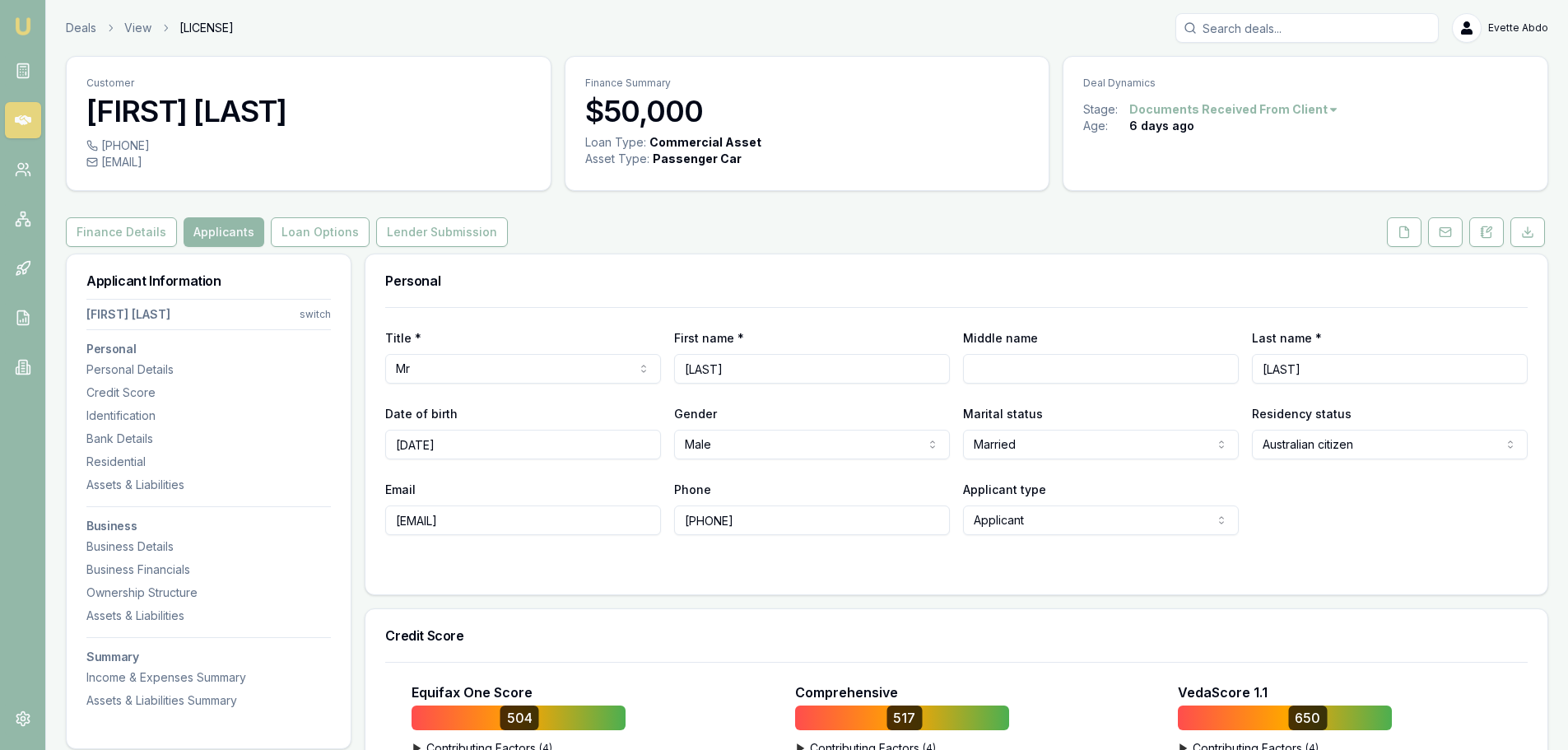 drag, startPoint x: 225, startPoint y: 159, endPoint x: 214, endPoint y: 166, distance: 13.038405 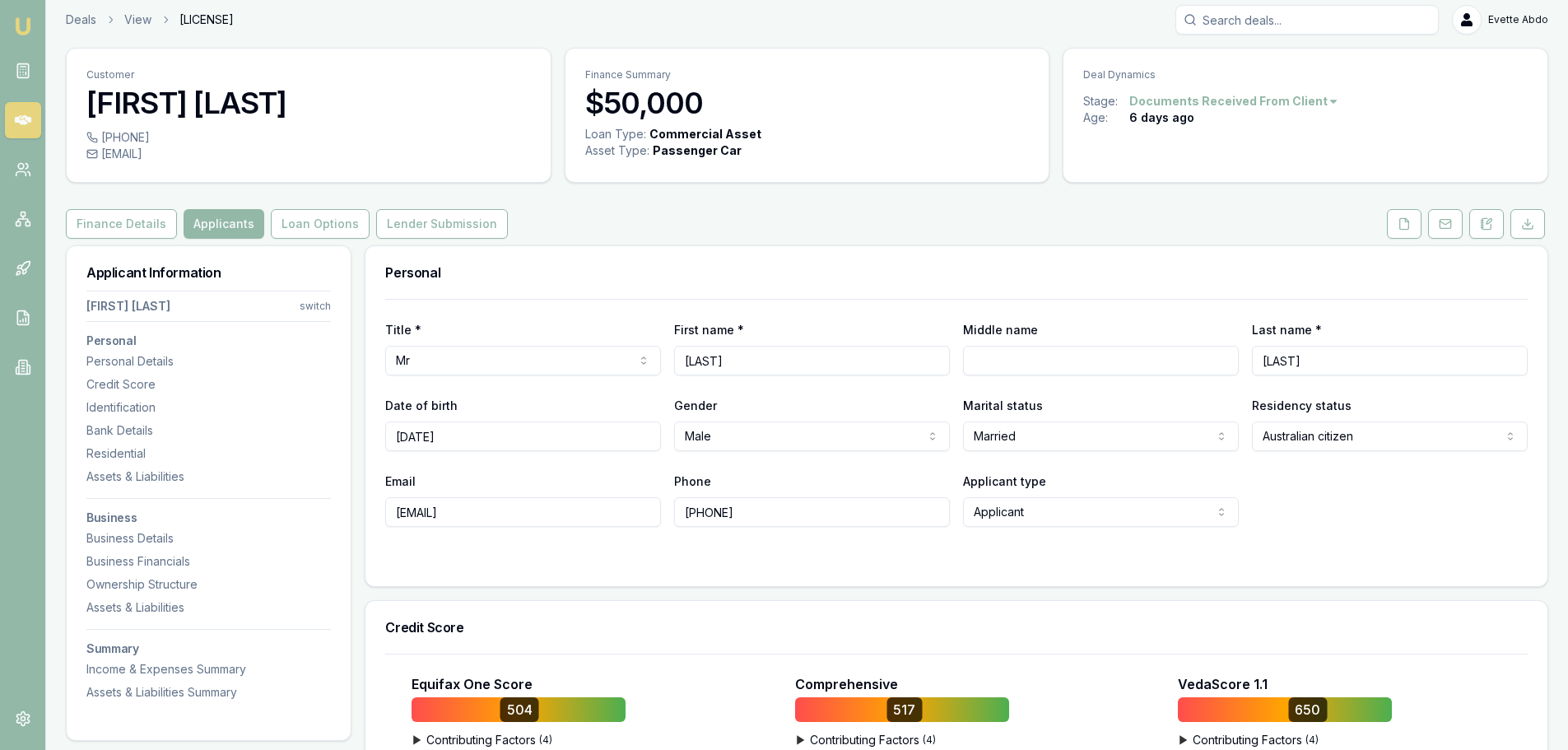 scroll, scrollTop: 0, scrollLeft: 0, axis: both 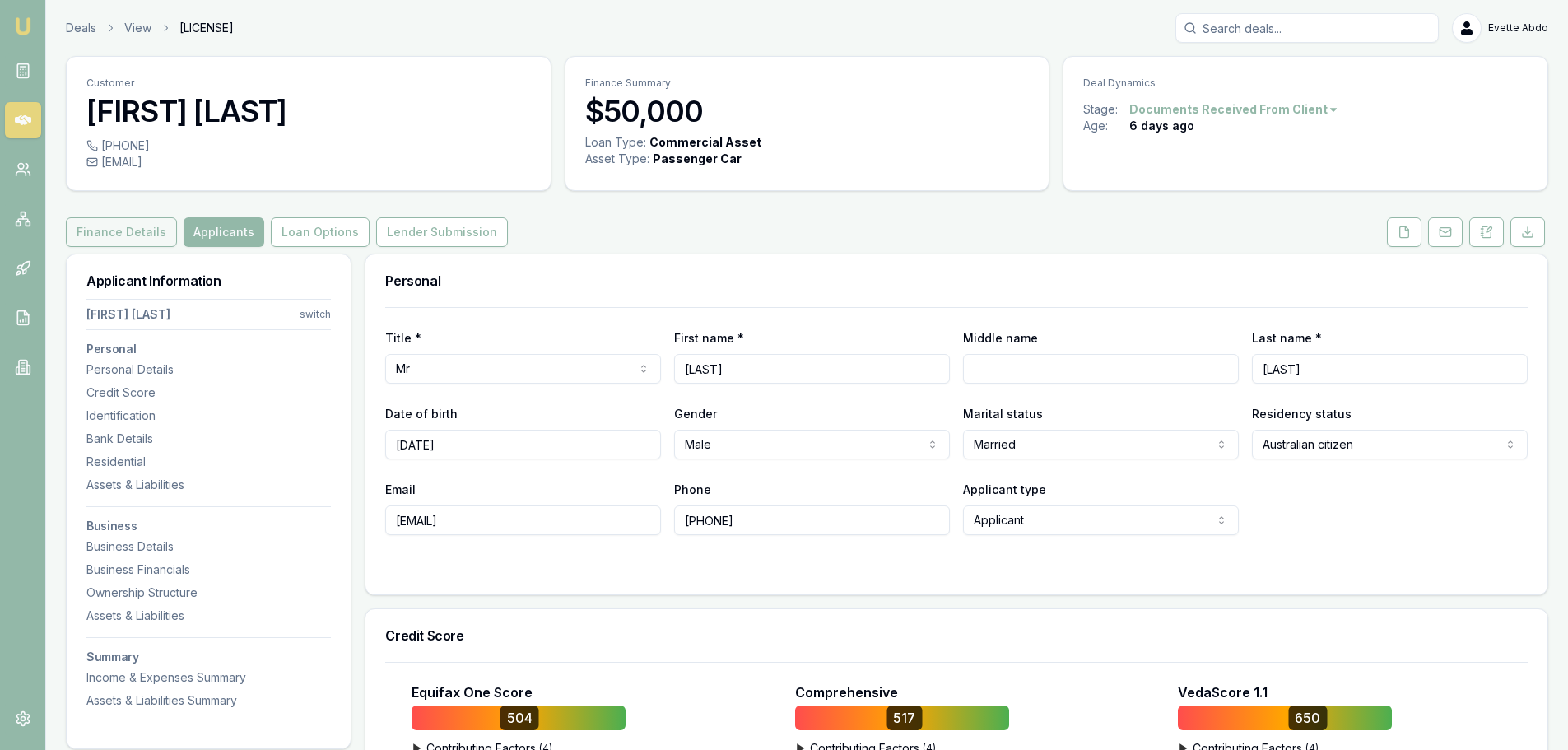 click on "Finance Details" at bounding box center [121, 232] 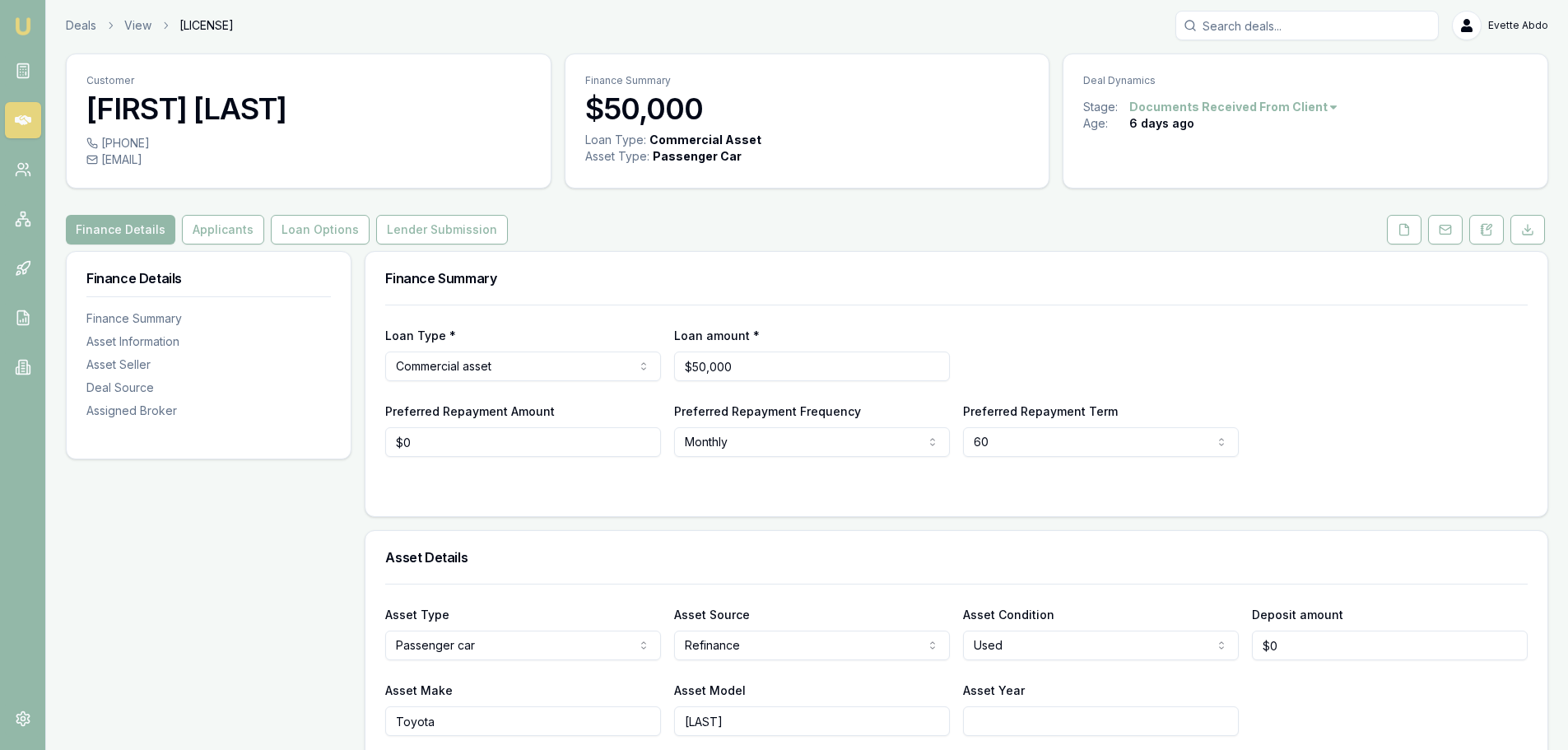 scroll, scrollTop: 0, scrollLeft: 0, axis: both 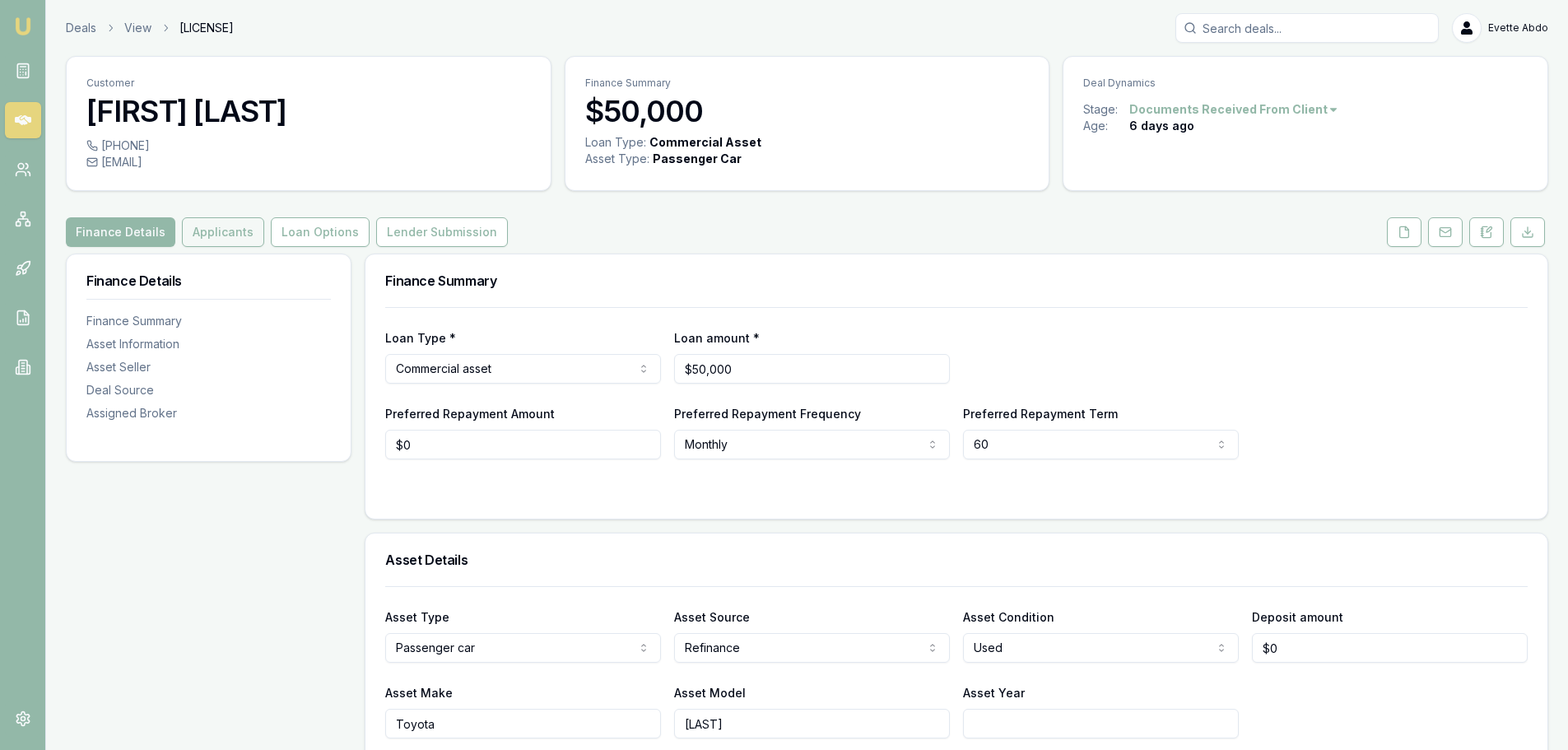 click on "Applicants" at bounding box center [223, 232] 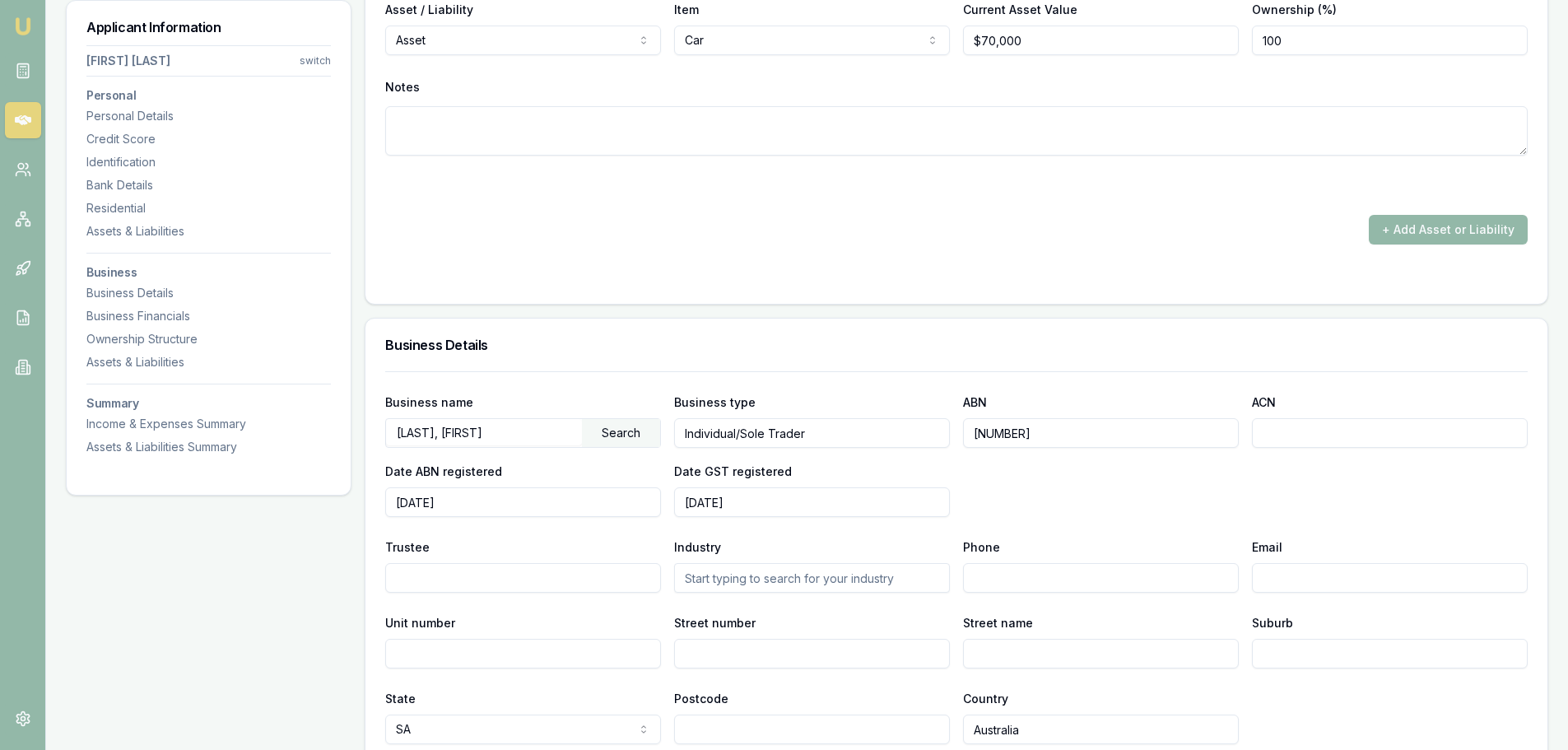 scroll, scrollTop: 3705, scrollLeft: 0, axis: vertical 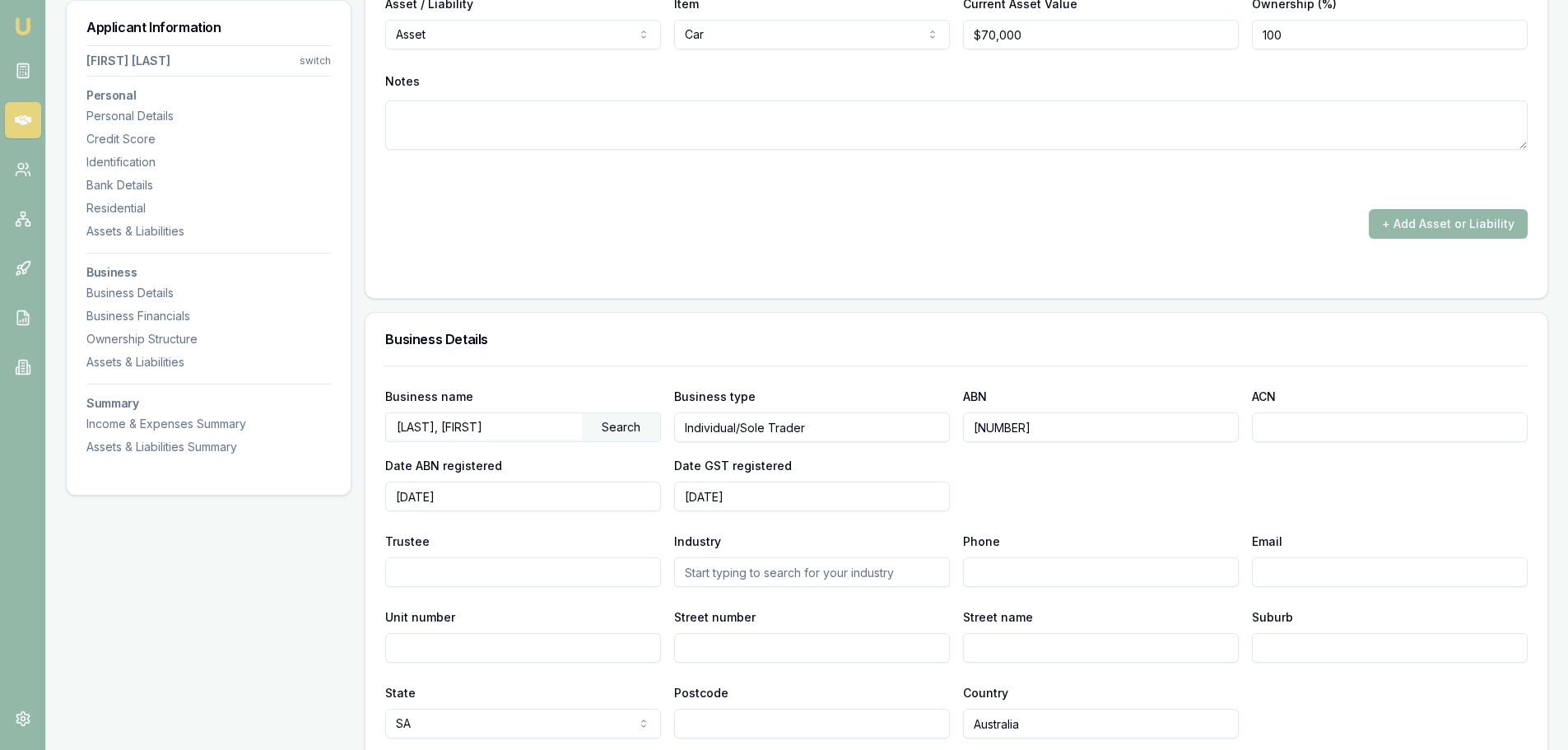 drag, startPoint x: 1089, startPoint y: 428, endPoint x: 947, endPoint y: 425, distance: 142.03169 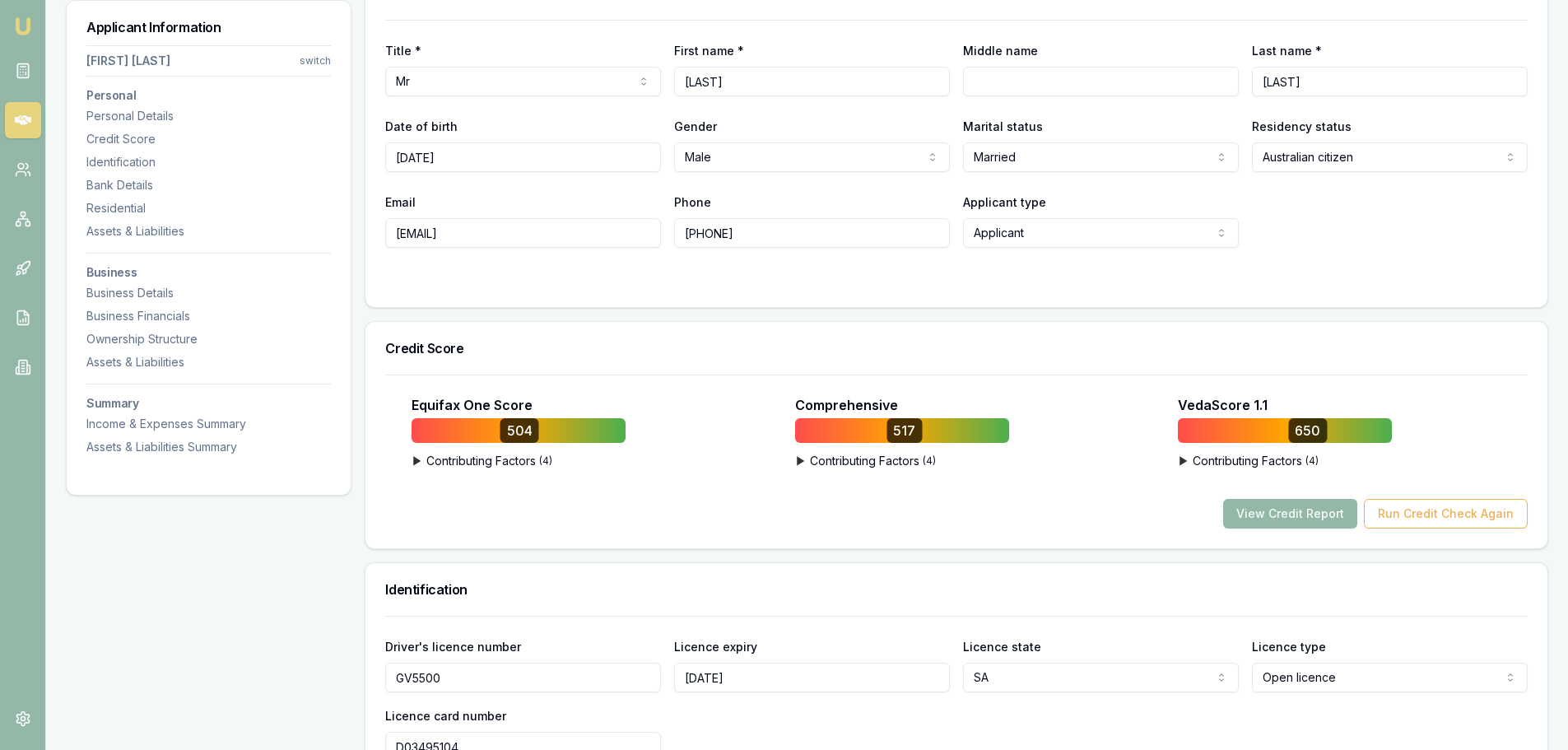 scroll, scrollTop: 82, scrollLeft: 0, axis: vertical 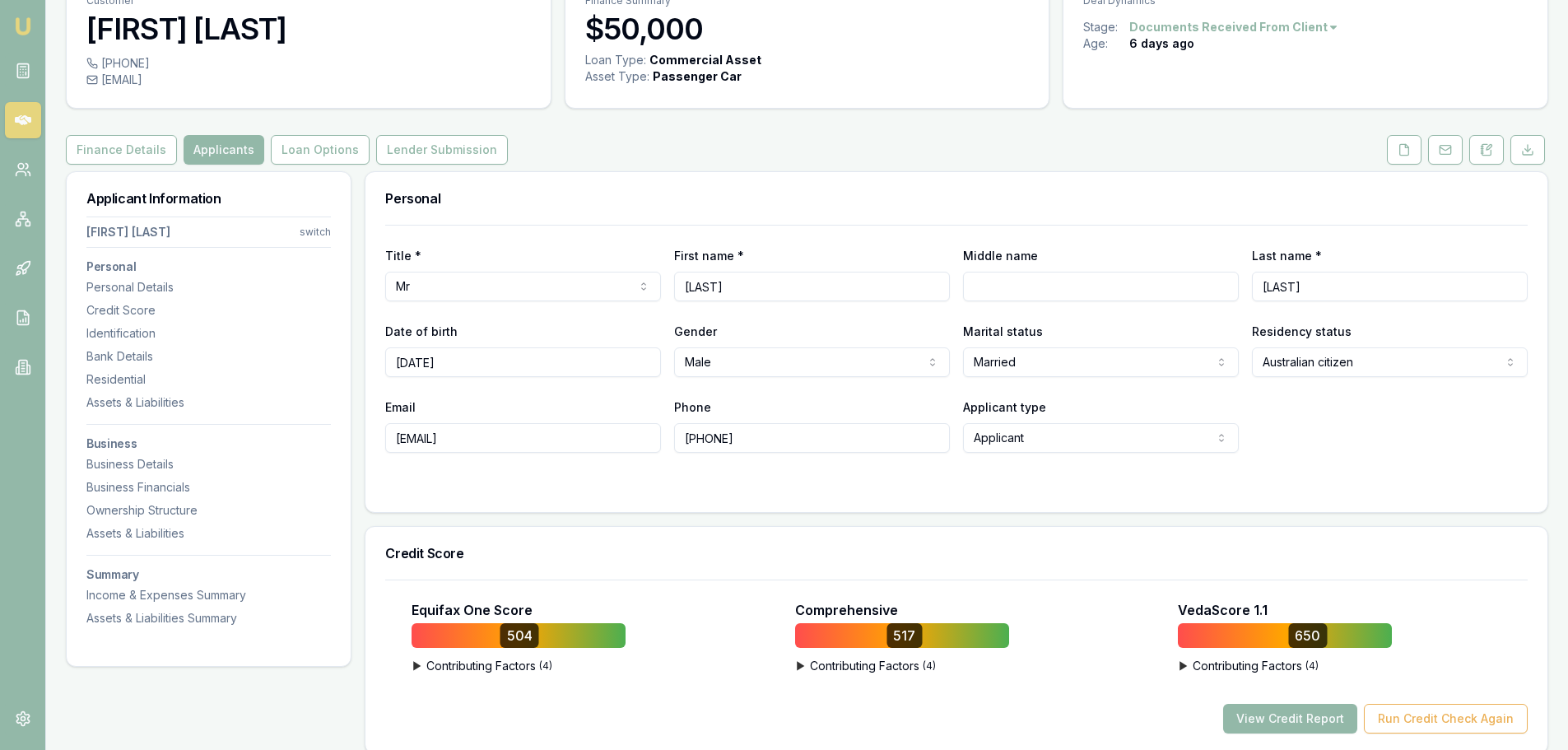 drag, startPoint x: 794, startPoint y: 435, endPoint x: 648, endPoint y: 433, distance: 146.0137 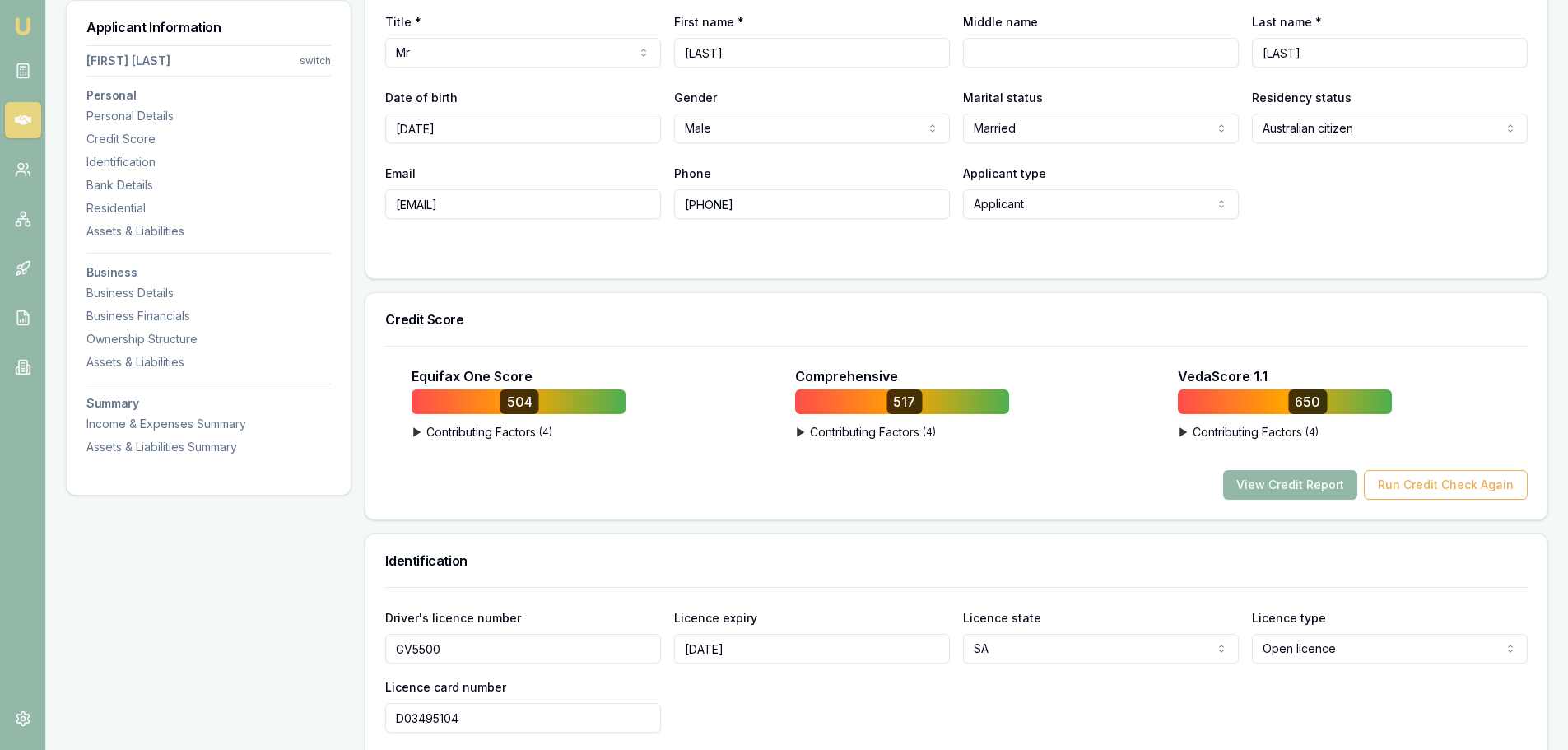 scroll, scrollTop: 247, scrollLeft: 0, axis: vertical 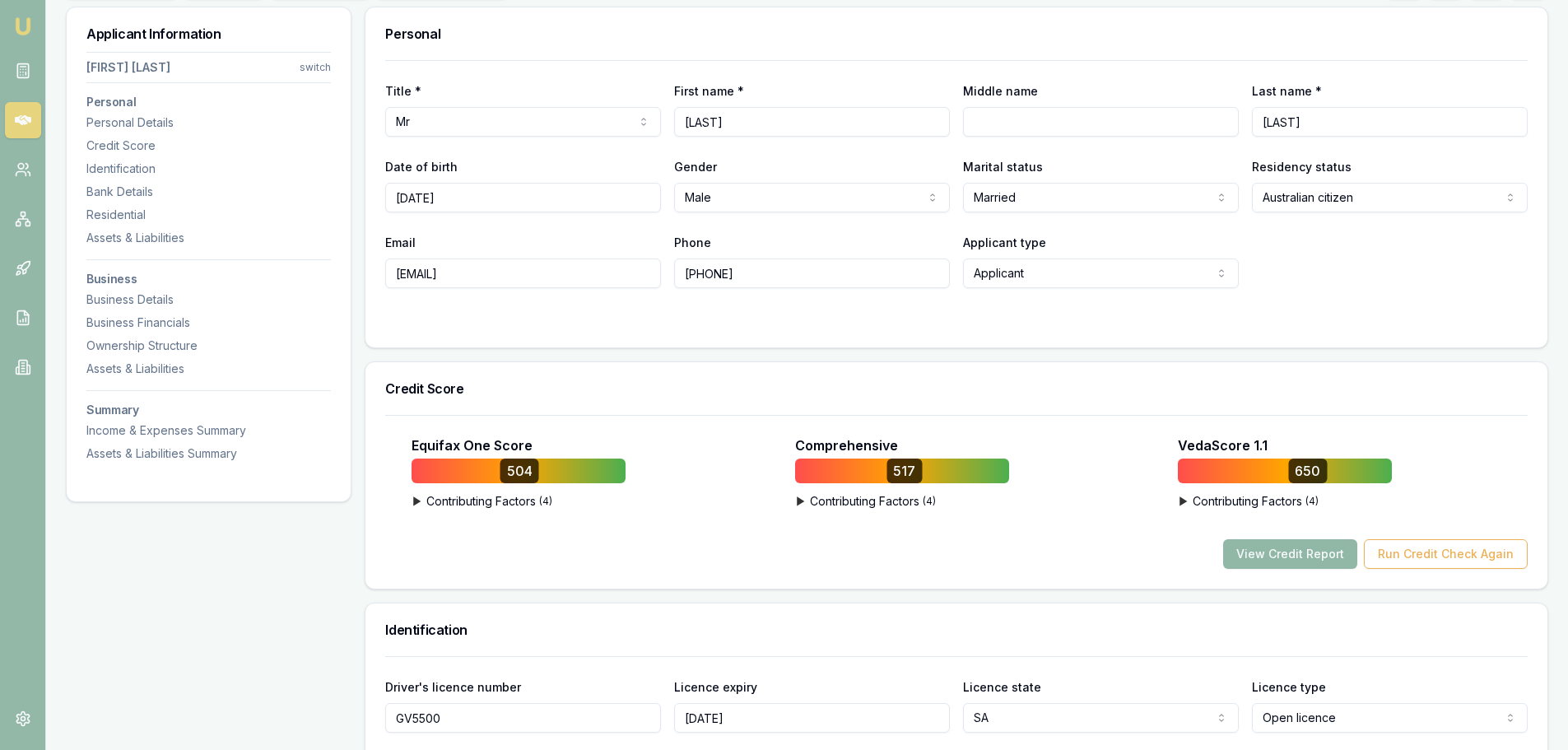 click on "View Credit Report" at bounding box center (1290, 554) 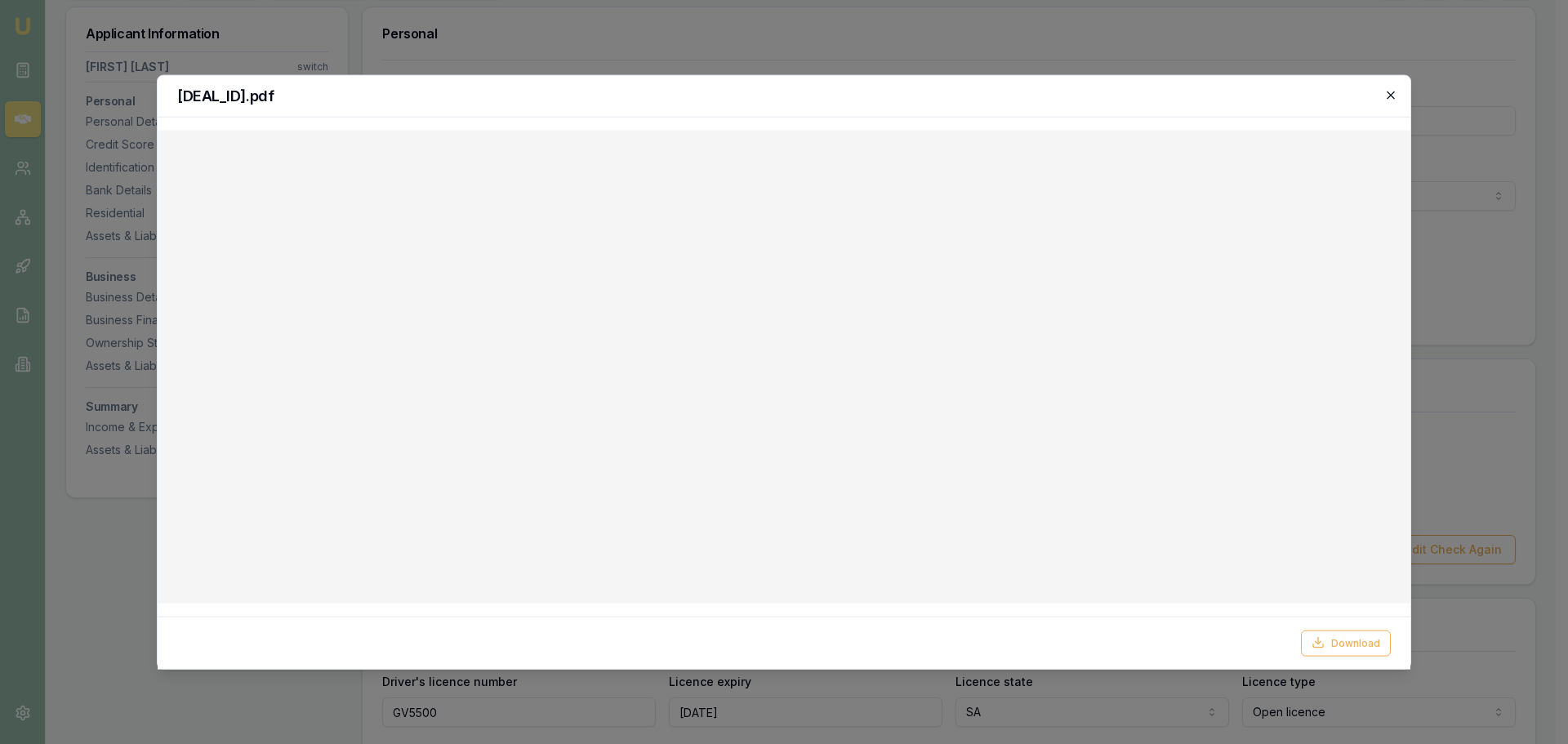 click 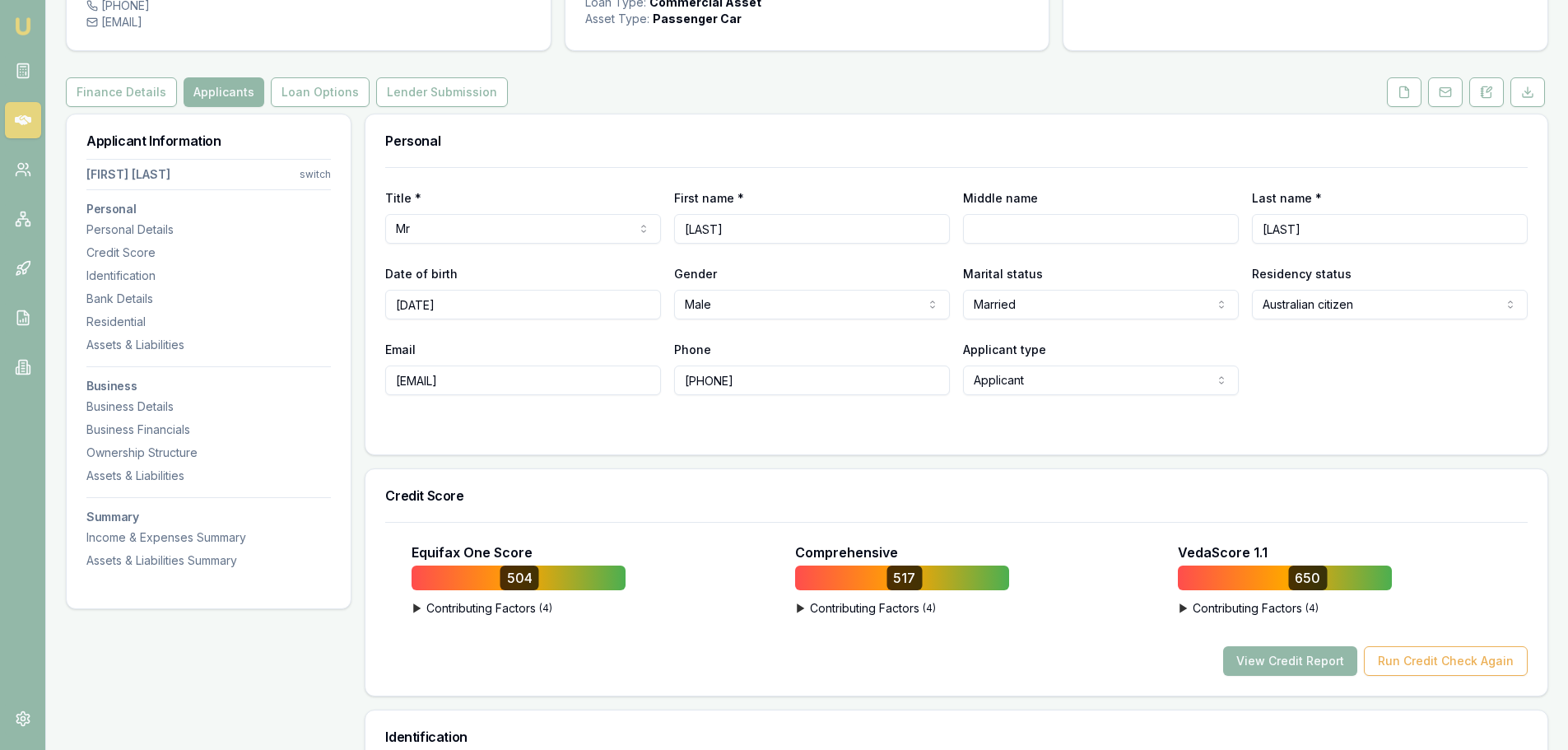 scroll, scrollTop: 0, scrollLeft: 0, axis: both 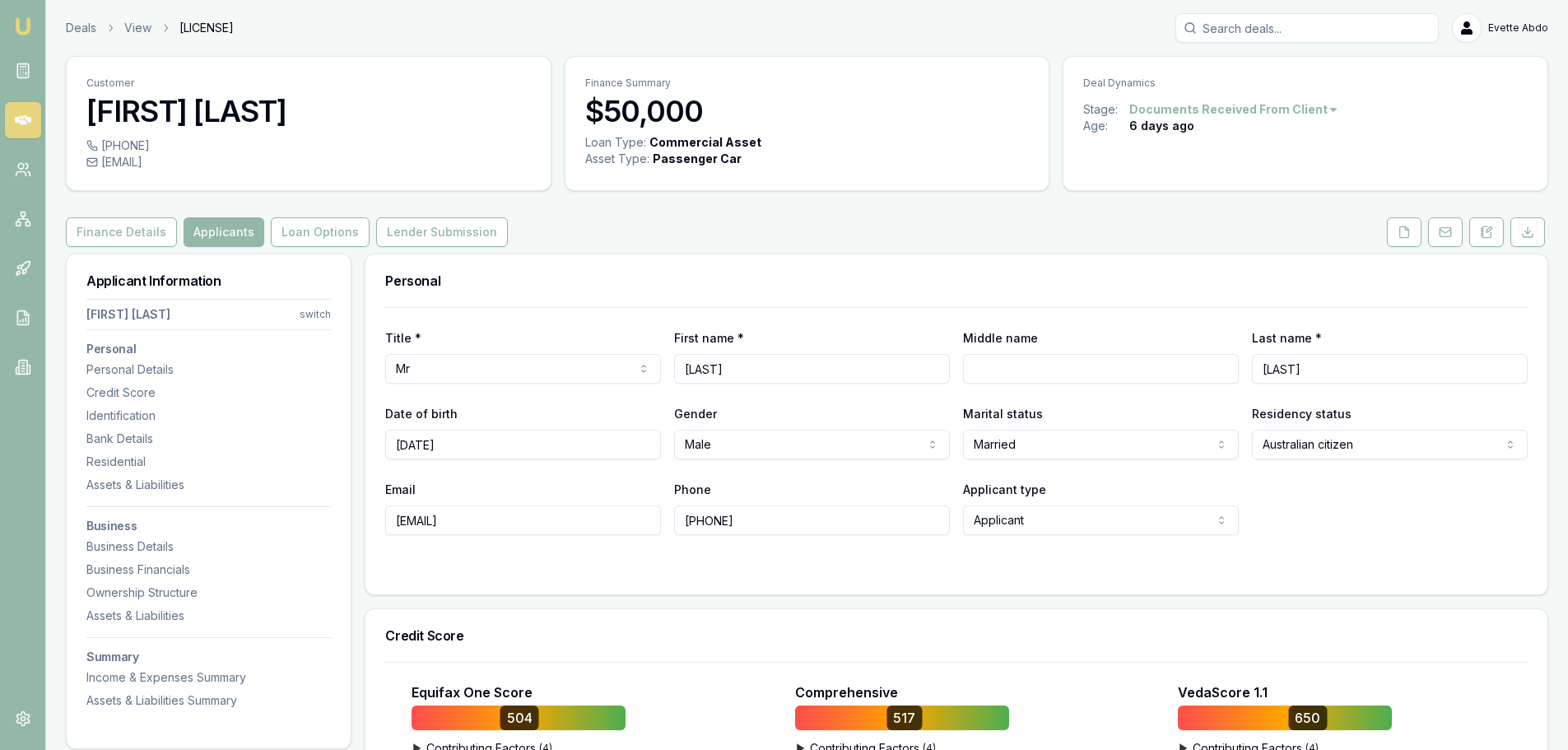 drag, startPoint x: 1324, startPoint y: 367, endPoint x: 1210, endPoint y: 365, distance: 114.01754 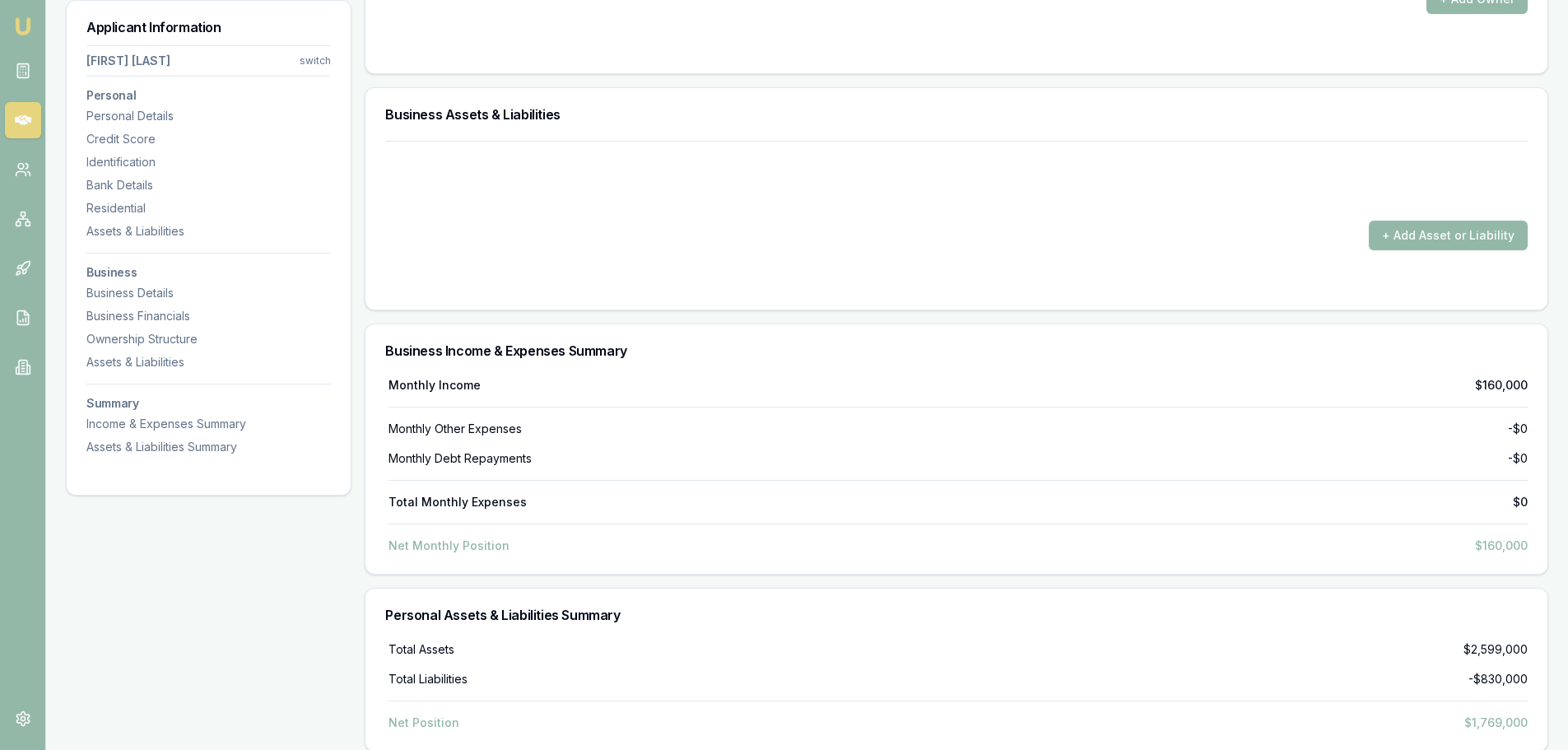 scroll, scrollTop: 5097, scrollLeft: 0, axis: vertical 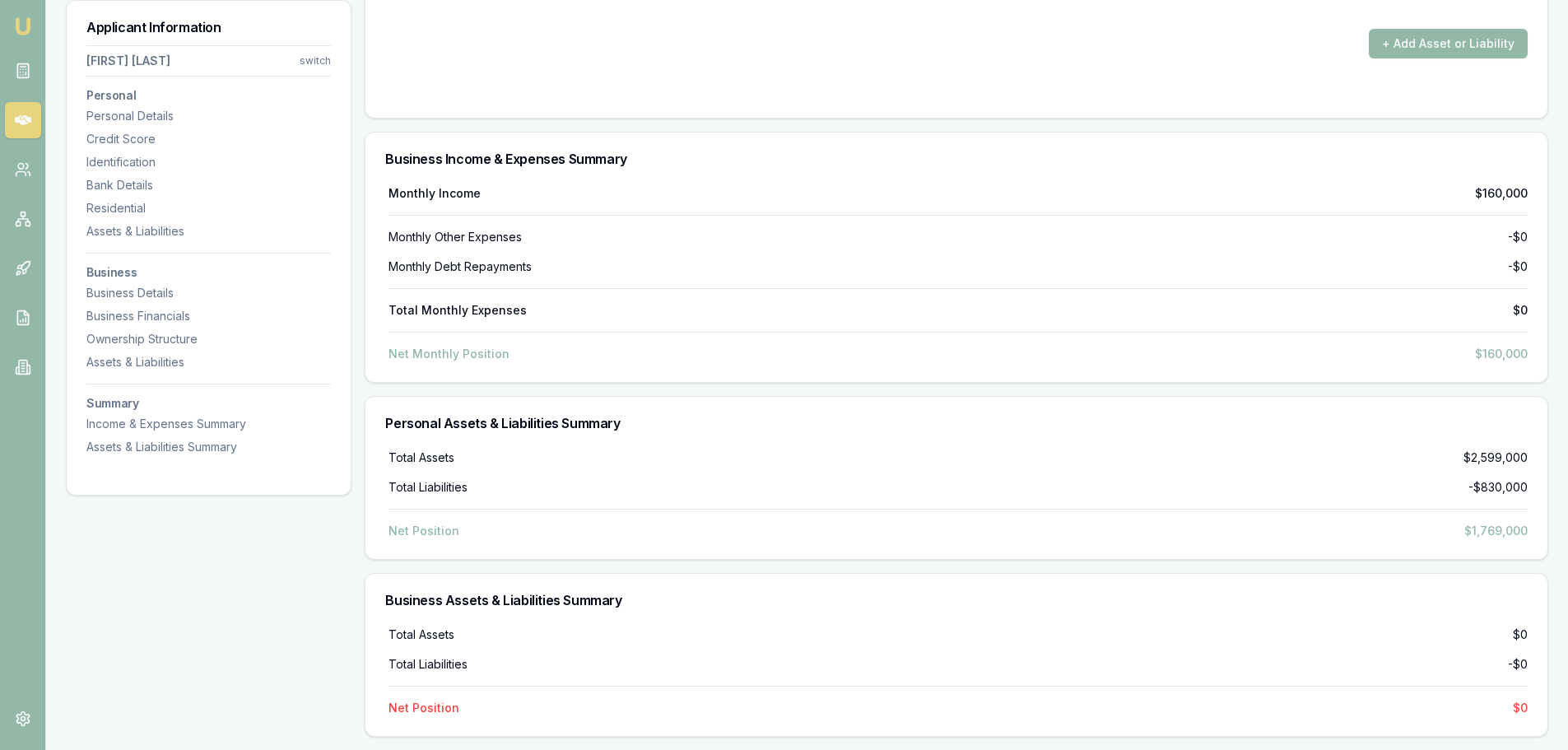 click on "Applicant Information [FIRST] [LAST] switch Personal Personal Details Credit Score Identification Bank Details Residential Assets & Liabilities Business Business Details Business Financials Ownership Structure Assets & Liabilities Summary Income & Expenses Summary Assets & Liabilities Summary" at bounding box center (208, -2053) 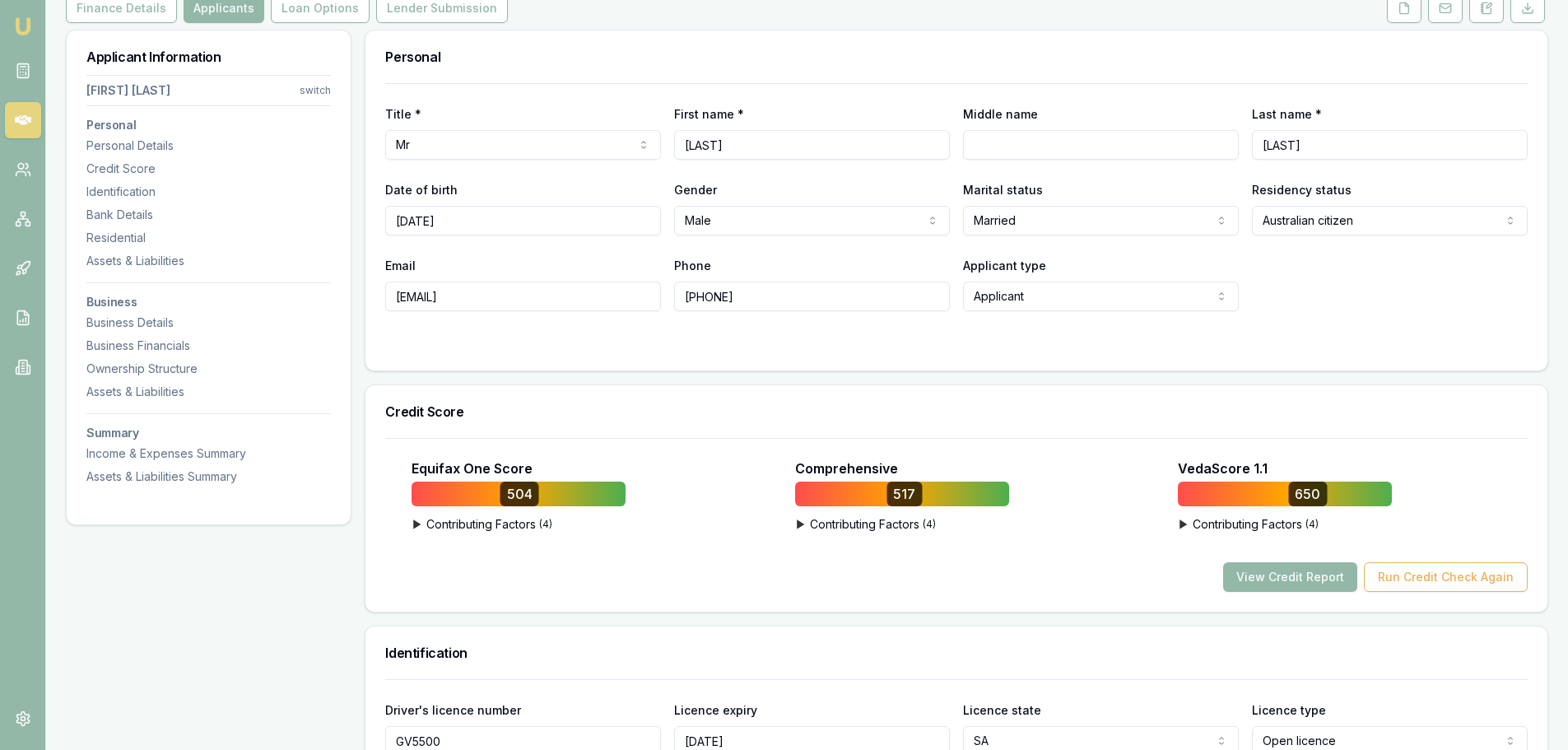scroll, scrollTop: 0, scrollLeft: 0, axis: both 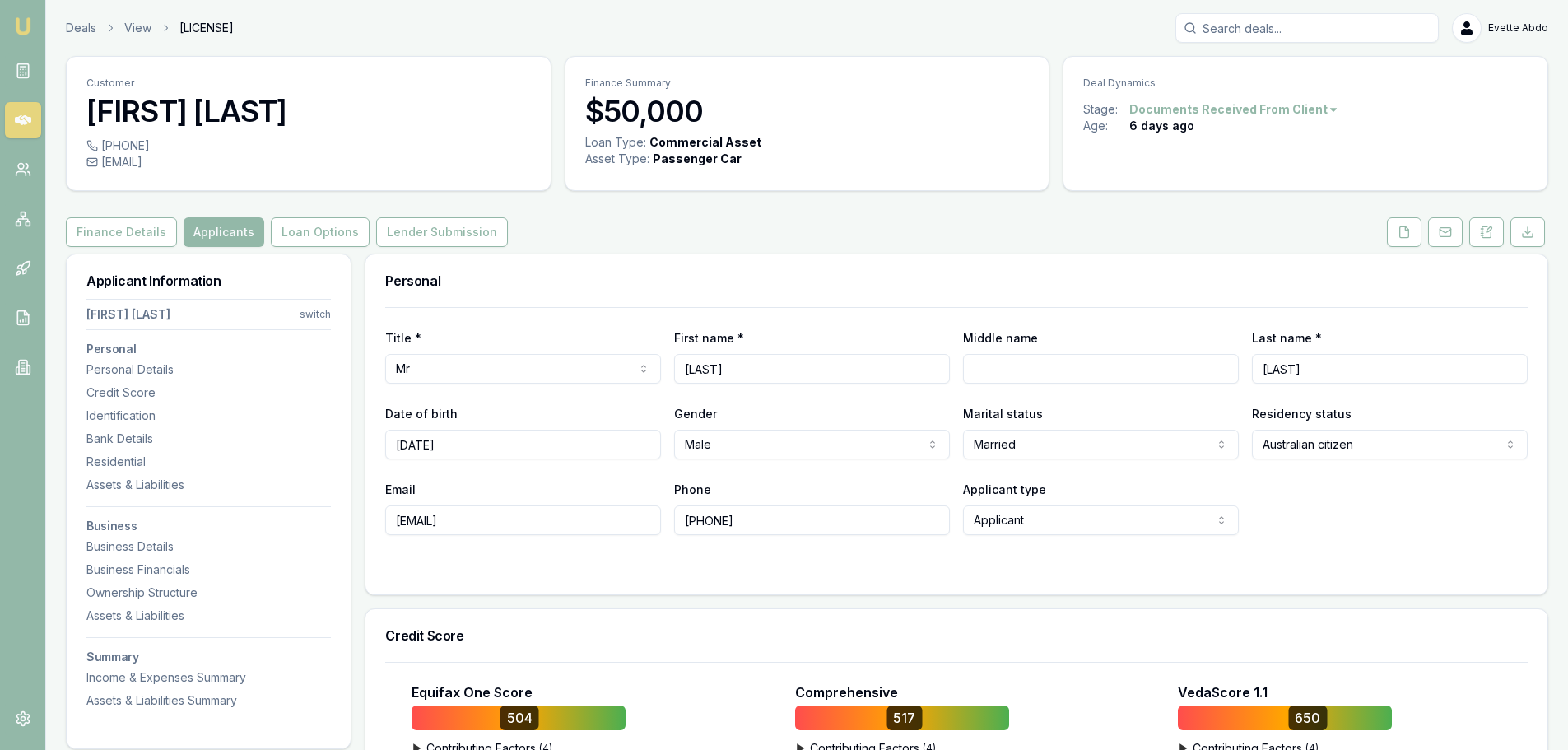 click on "[PHONE]" at bounding box center (309, 146) 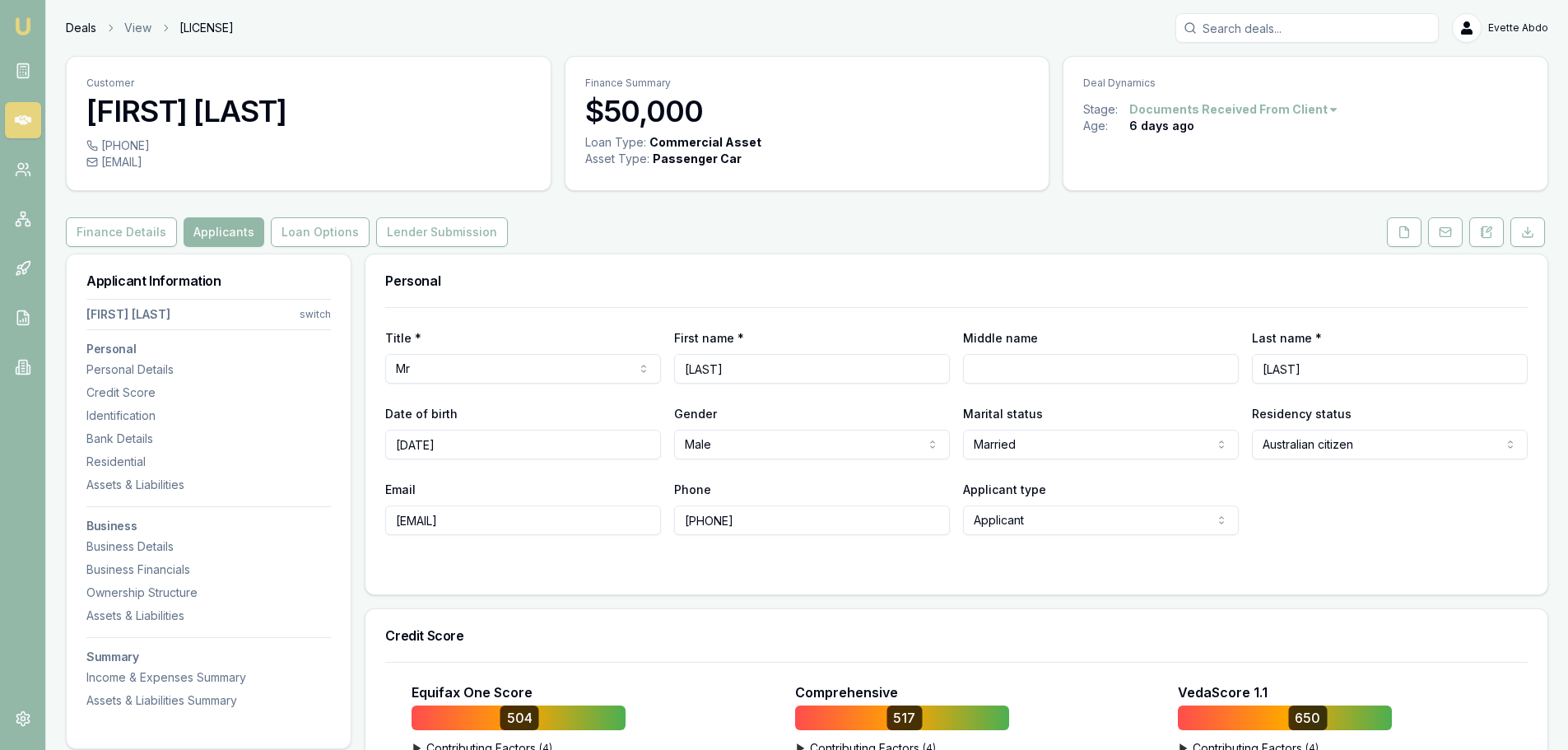click on "Deals" at bounding box center (81, 28) 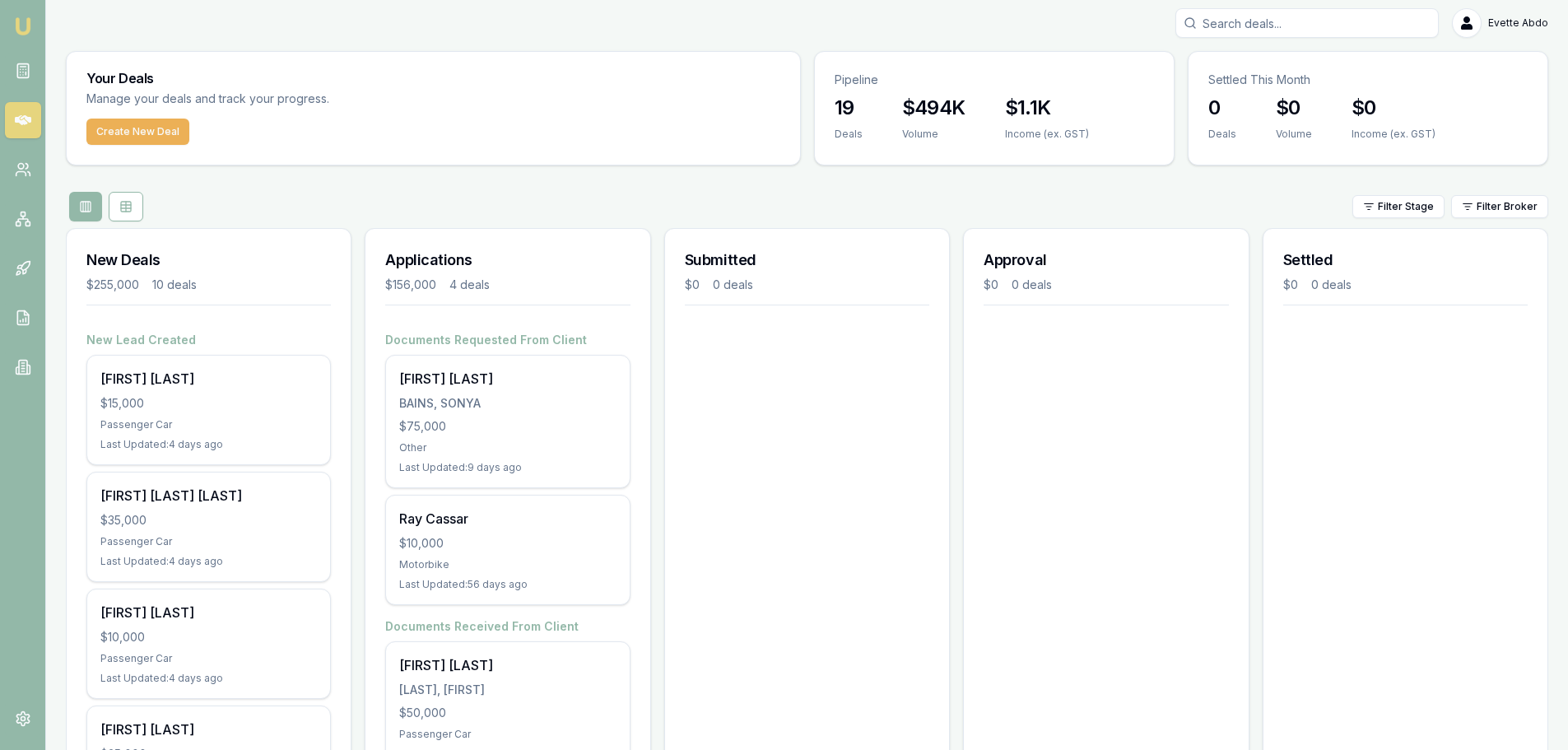 scroll, scrollTop: 0, scrollLeft: 0, axis: both 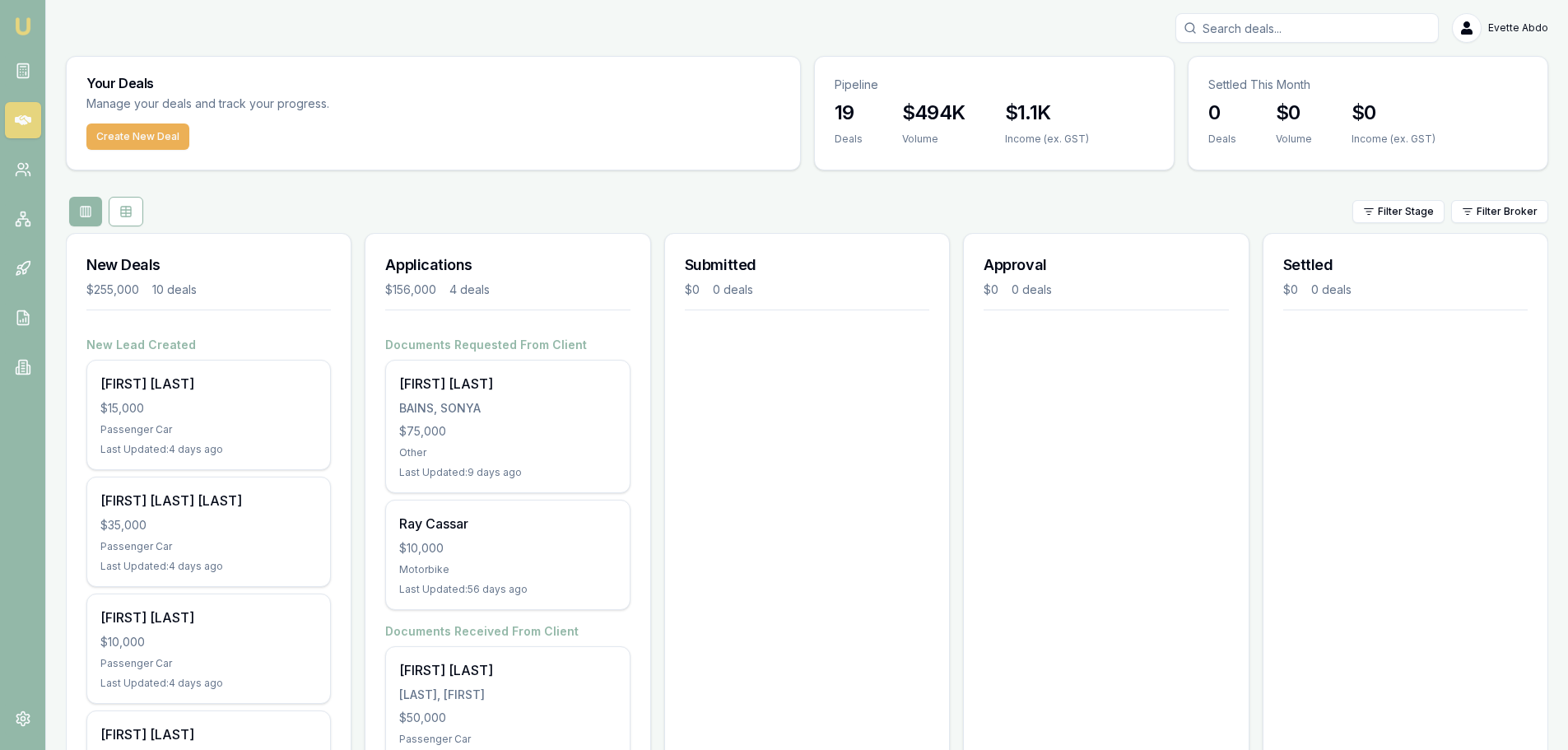 click at bounding box center [1307, 28] 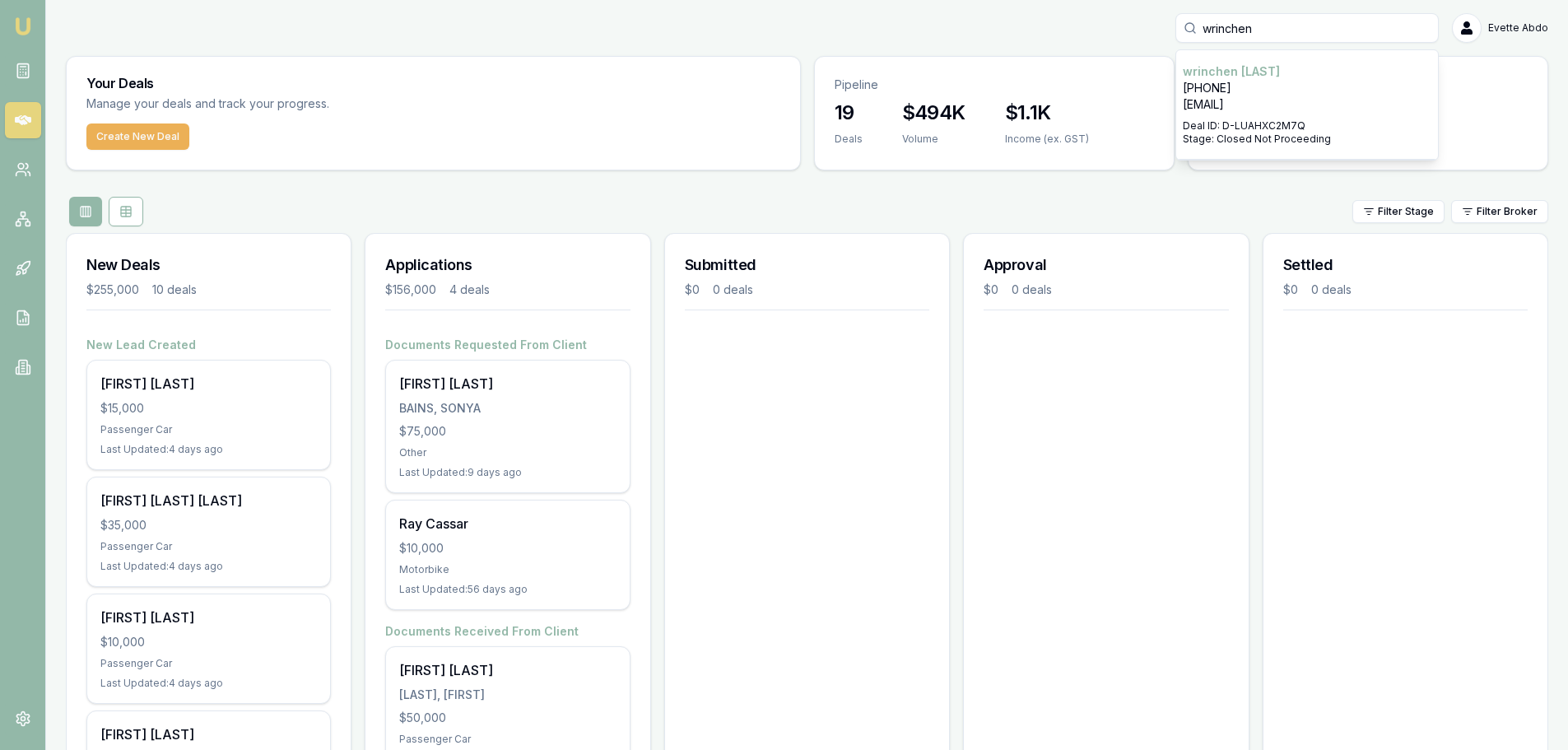 type on "wrinchen" 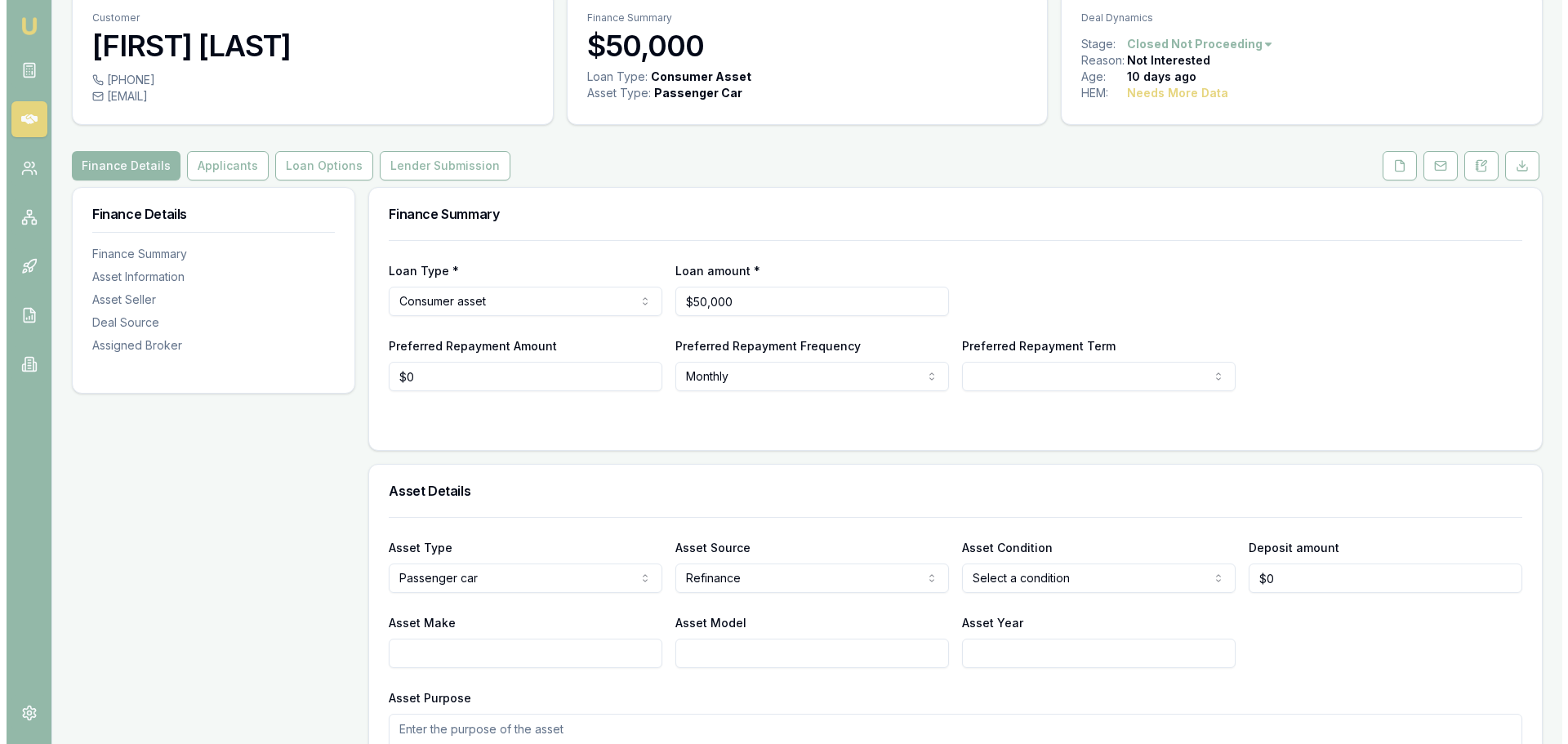 scroll, scrollTop: 0, scrollLeft: 0, axis: both 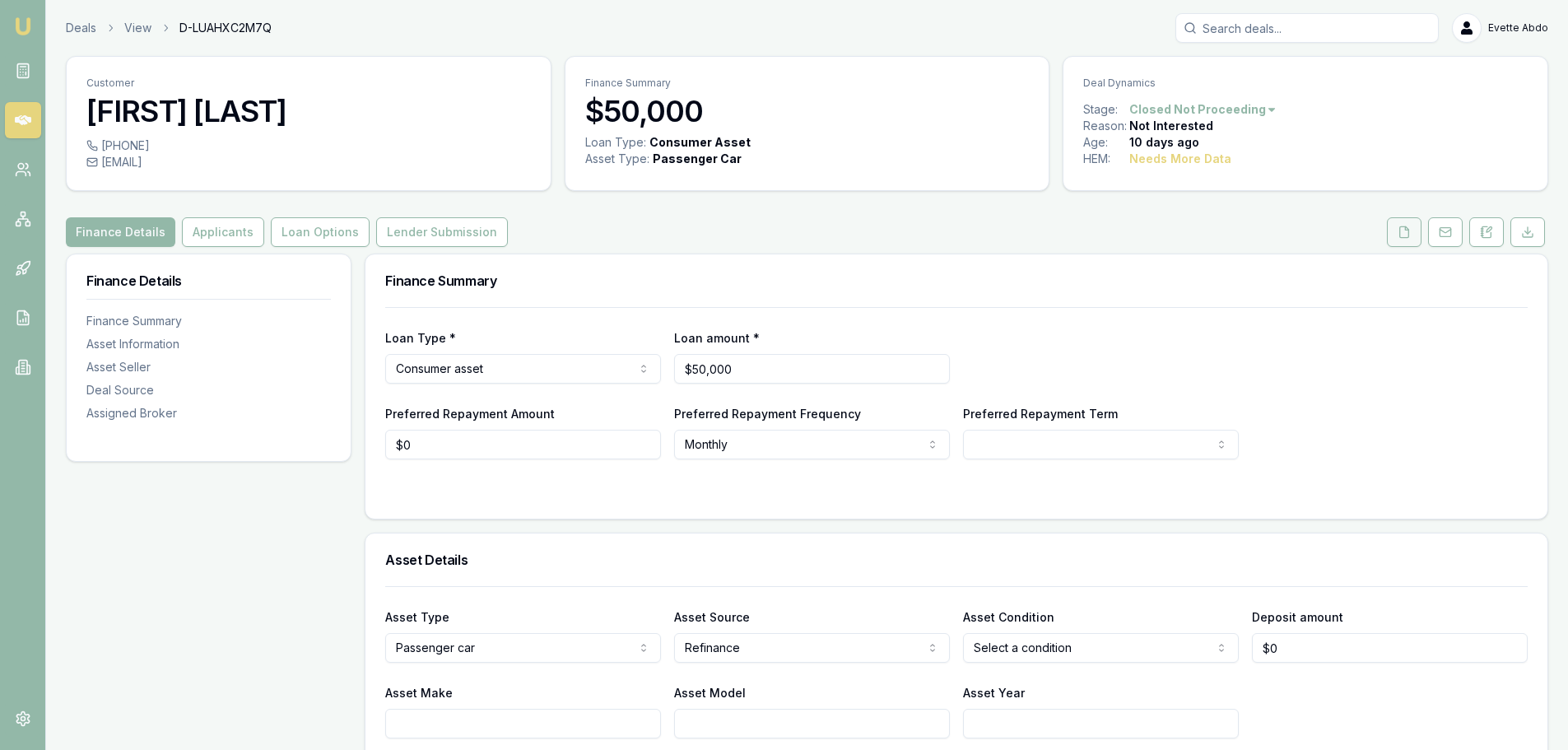 click at bounding box center [1404, 232] 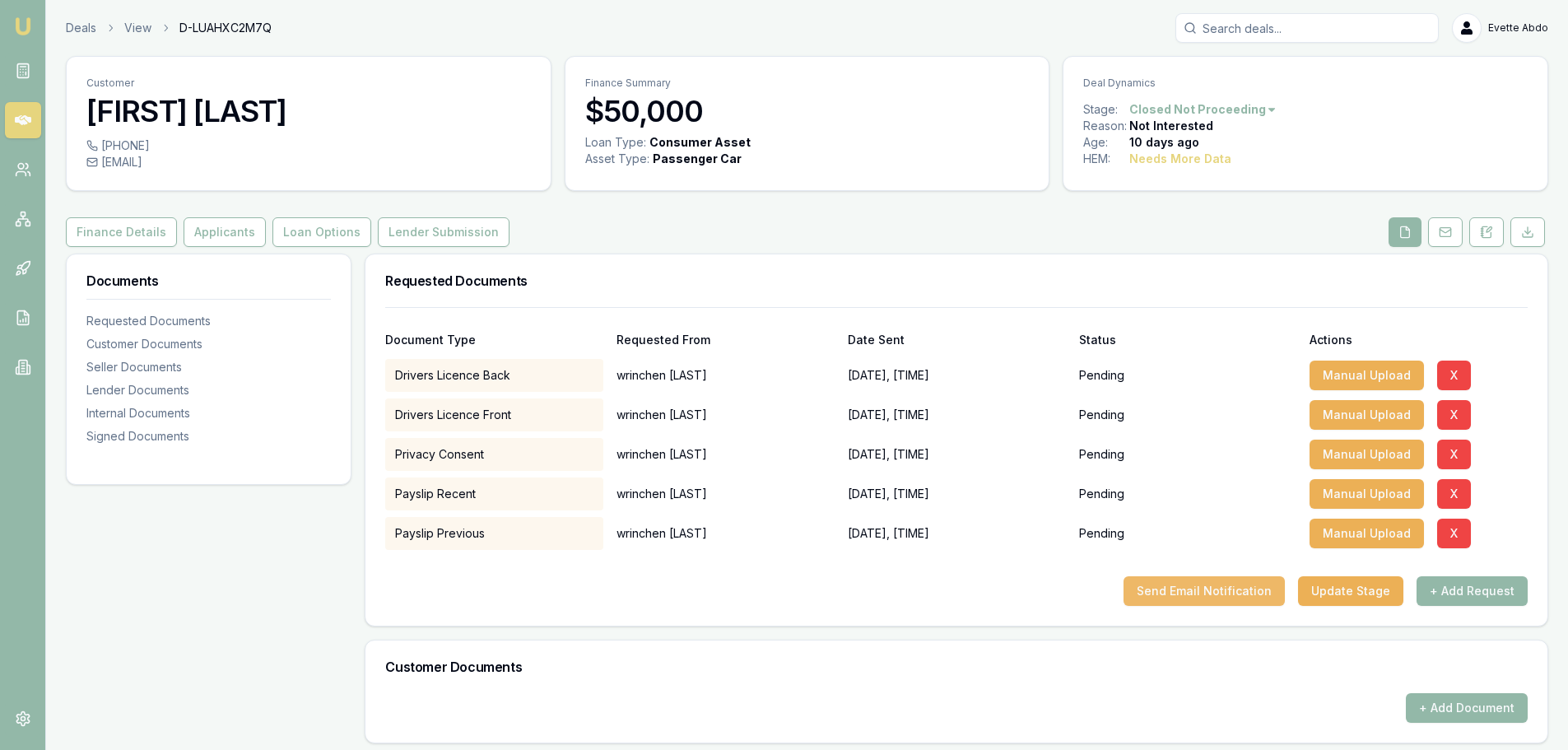 click on "Send Email Notification" at bounding box center [1204, 591] 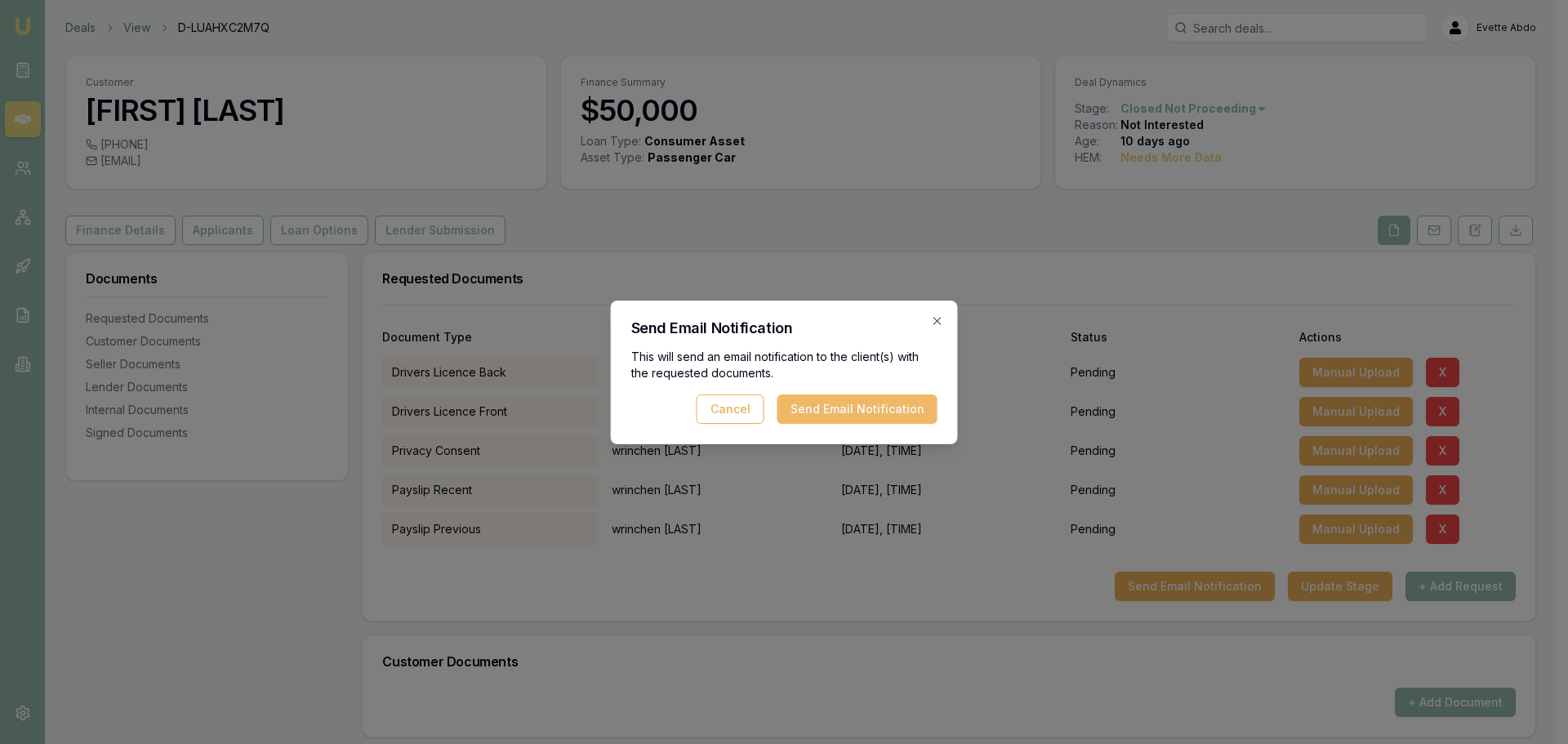 click on "Send Email Notification" at bounding box center (858, 409) 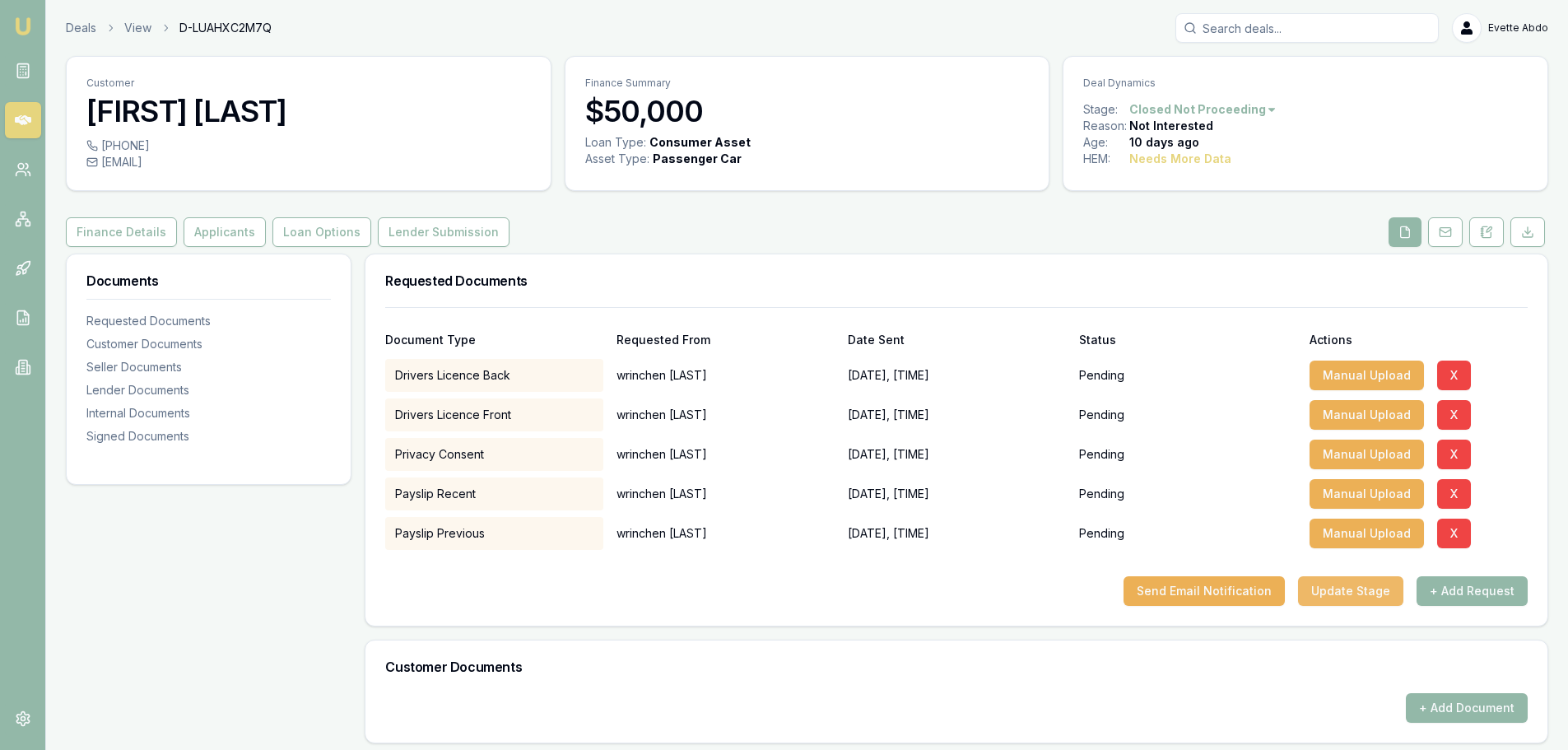 click on "Update Stage" at bounding box center [1351, 591] 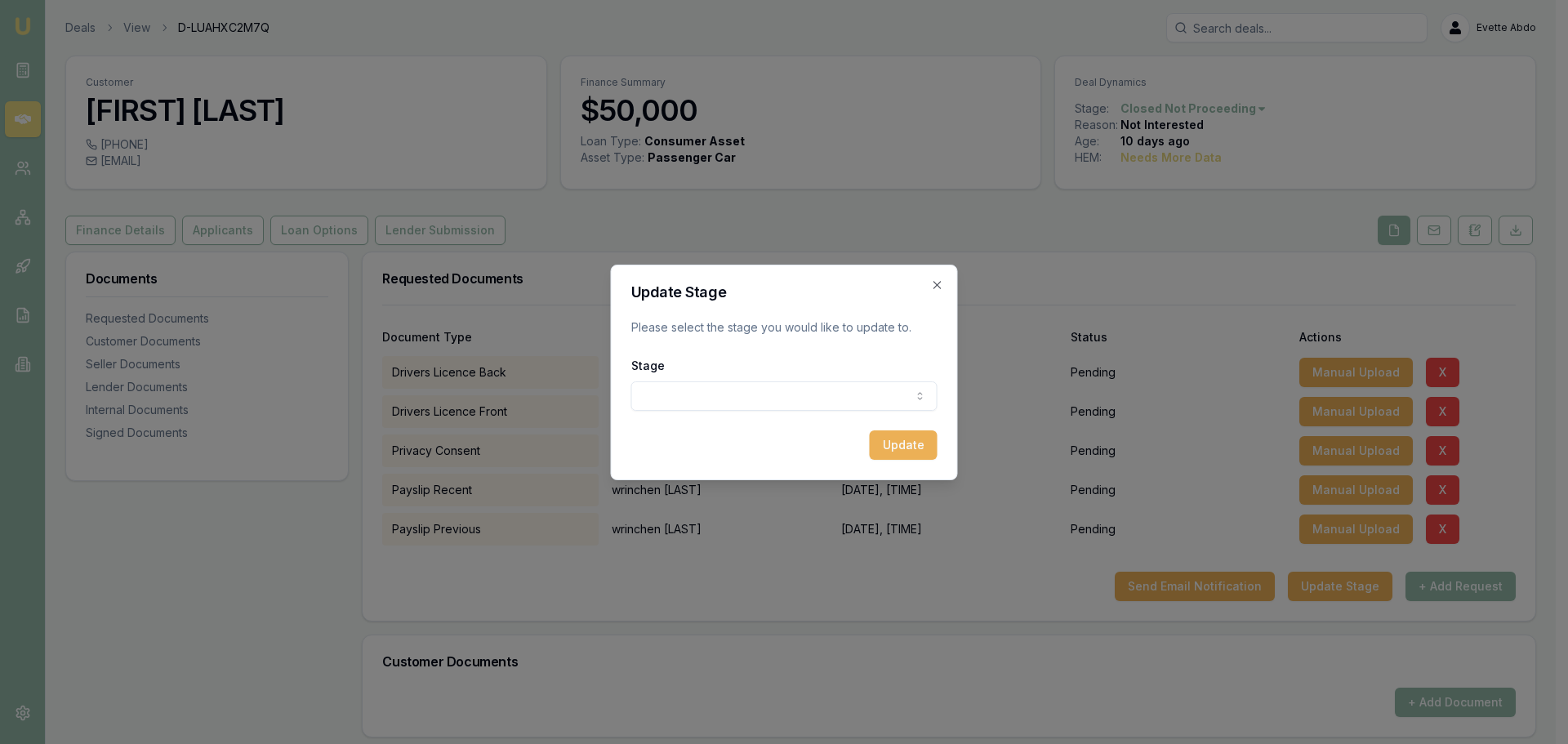 click on "Emu Broker Deals View [DEAL_ID] [FIRST] [FIRST] Toggle Menu Customer [FIRST] [LAST] [PHONE] [EMAIL] Finance Summary $50,000 Loan Type: Consumer Asset Asset Type : Passenger Car Deal Dynamics Stage: Closed Not Proceeding Reason: Not Interested Age: 10 days ago HEM: Needs More Data Finance Details Applicants Loan Options Lender Submission Documents Requested Documents Customer Documents Seller Documents Lender Documents Internal Documents Signed Documents Requested Documents Document Type Requested From Date Sent Status Actions Drivers Licence Back [FIRST] [LAST] [DATE], [TIME] Pending Manual Upload X Drivers Licence Front [FIRST] [LAST] [DATE], [TIME] Pending Manual Upload X Privacy Consent [FIRST] [LAST] [DATE], [TIME] Pending Manual Upload X Payslip Recent [FIRST] [LAST] [DATE], [TIME] Pending Manual Upload X Payslip Previous [FIRST] [LAST] [DATE], [TIME] Pending Manual Upload X Send Email Notification Update Stage + Add Request Customer Documents" at bounding box center [777, 372] 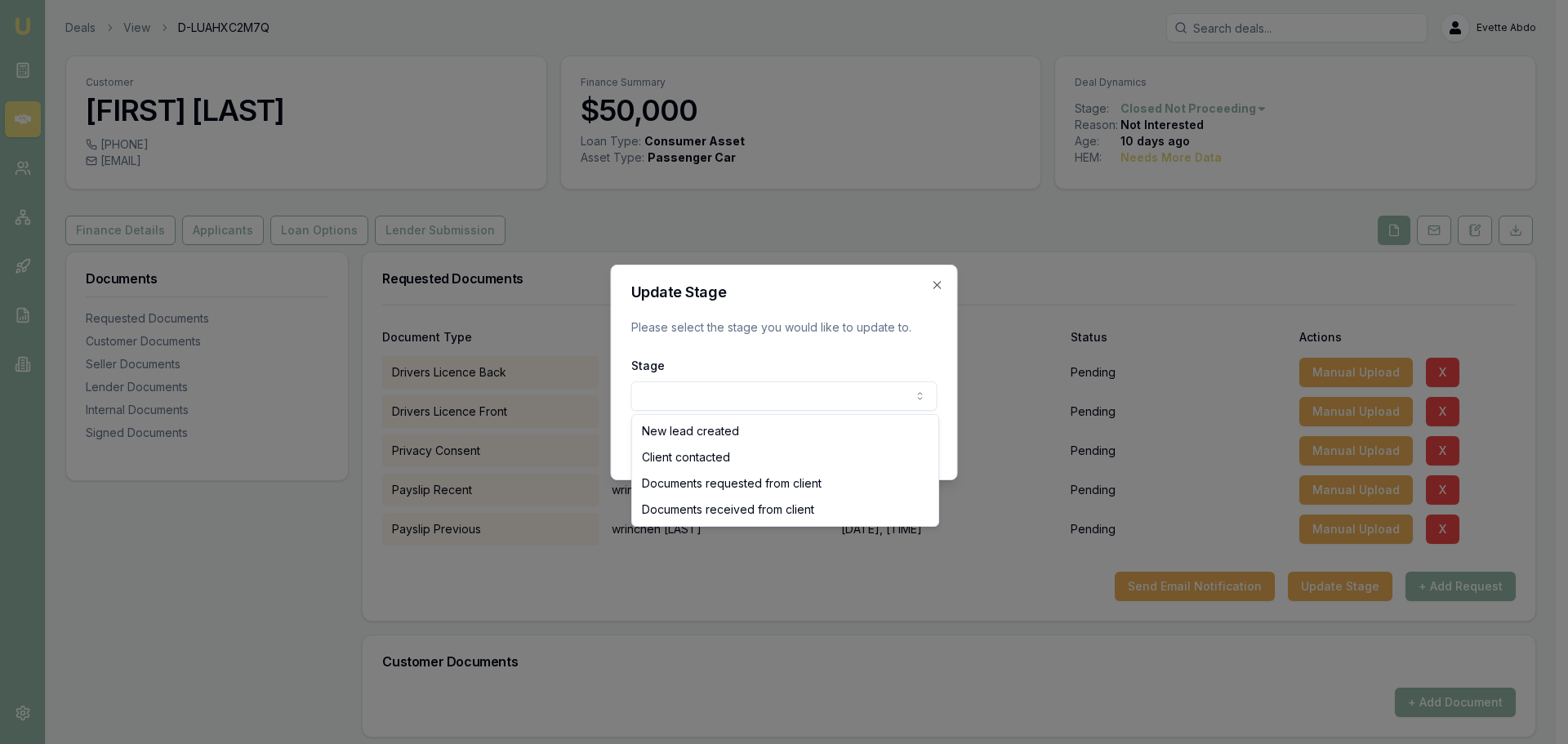 select on "DOCUMENTS_REQUESTED_FROM_CLIENT" 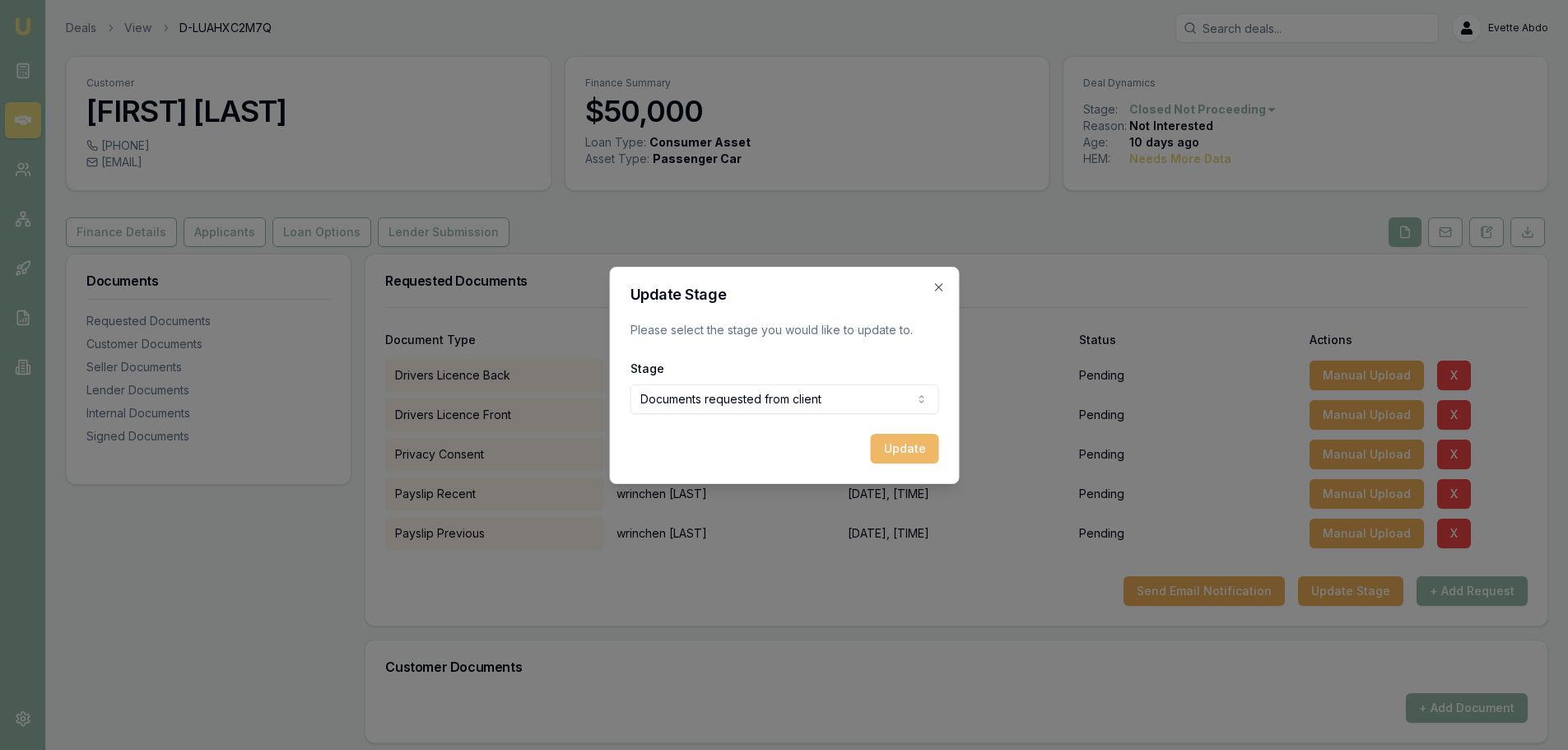 click on "Update" at bounding box center (904, 449) 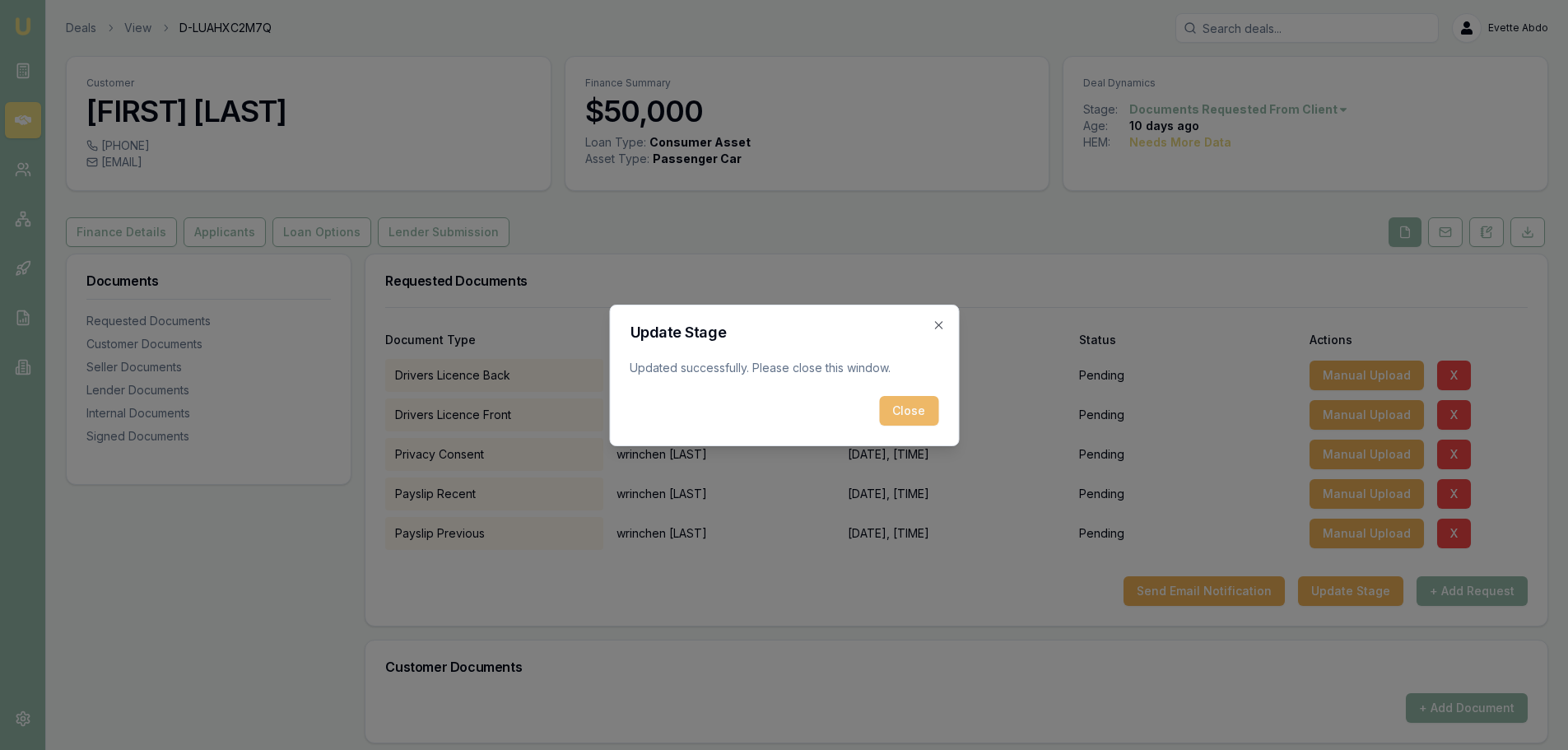 click on "Close" at bounding box center (909, 411) 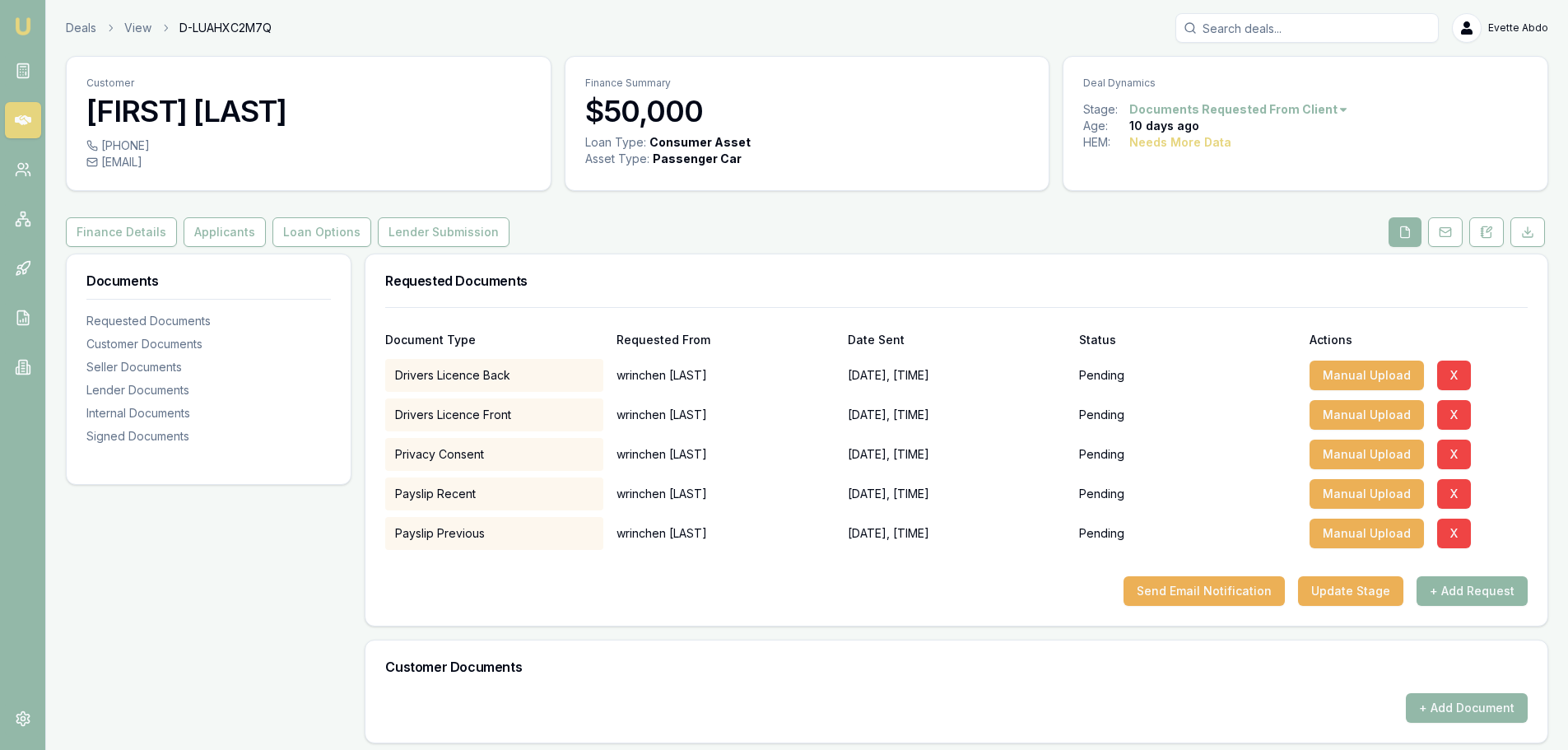 click on "+ Add Request" at bounding box center (1472, 591) 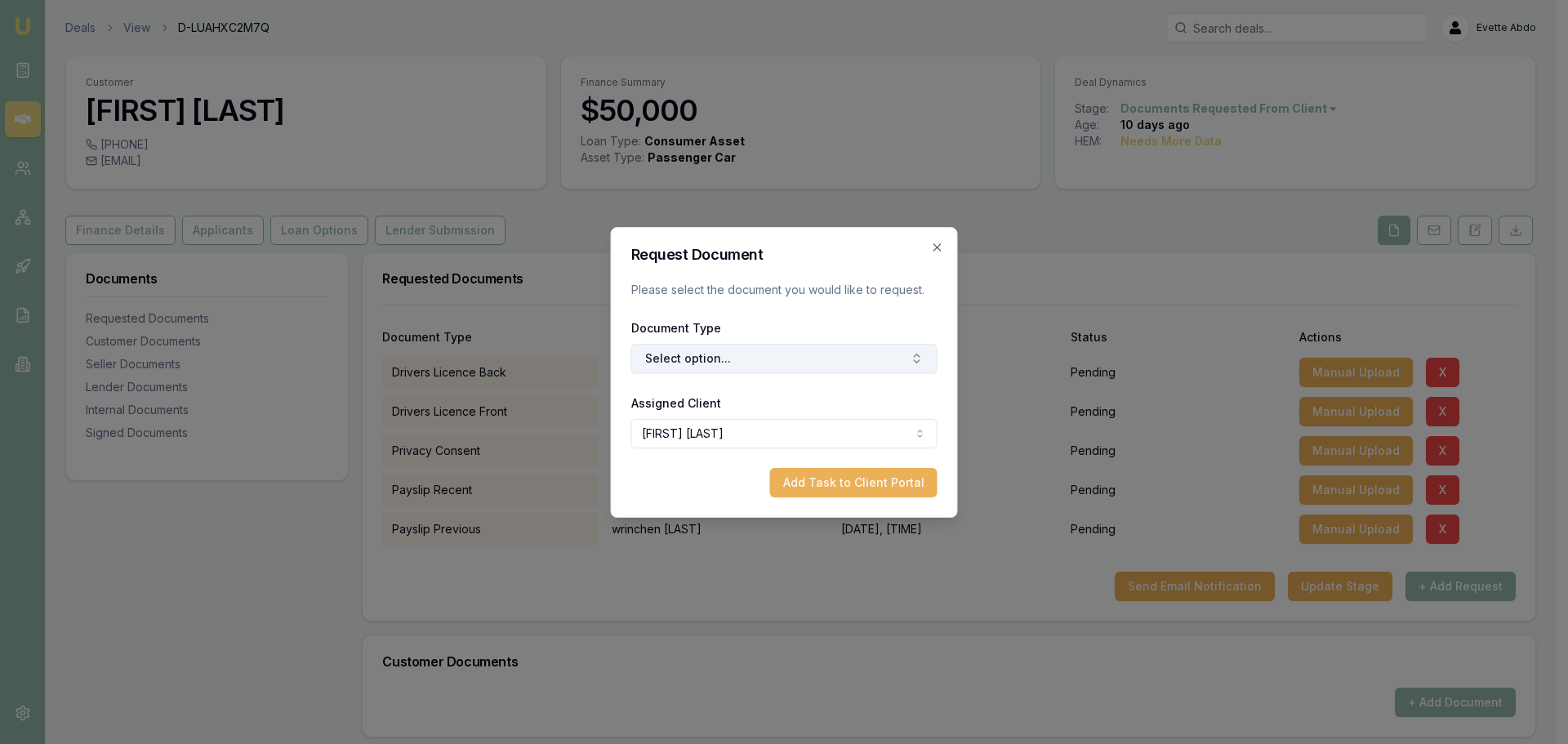click on "Select option..." at bounding box center (784, 359) 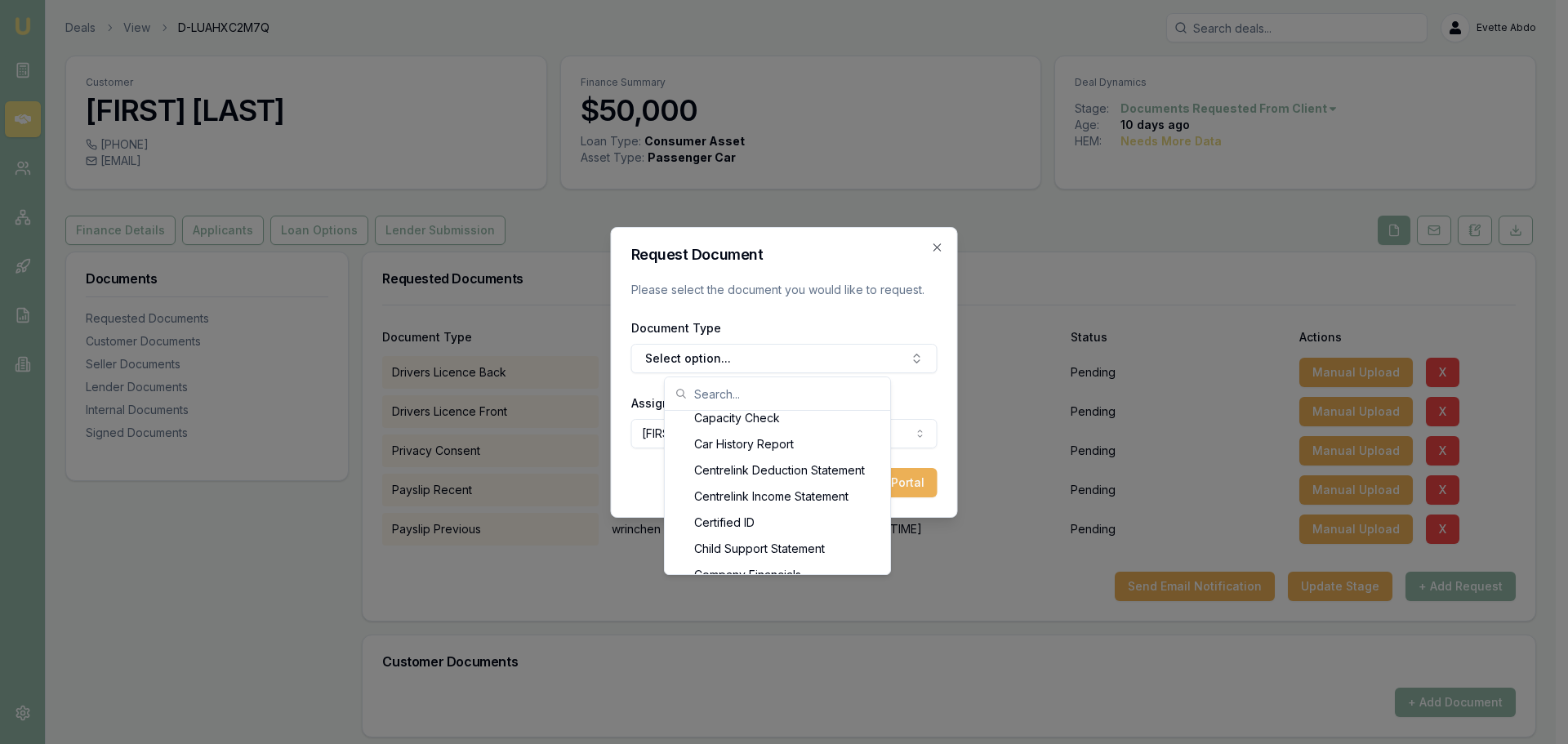 scroll, scrollTop: 518, scrollLeft: 0, axis: vertical 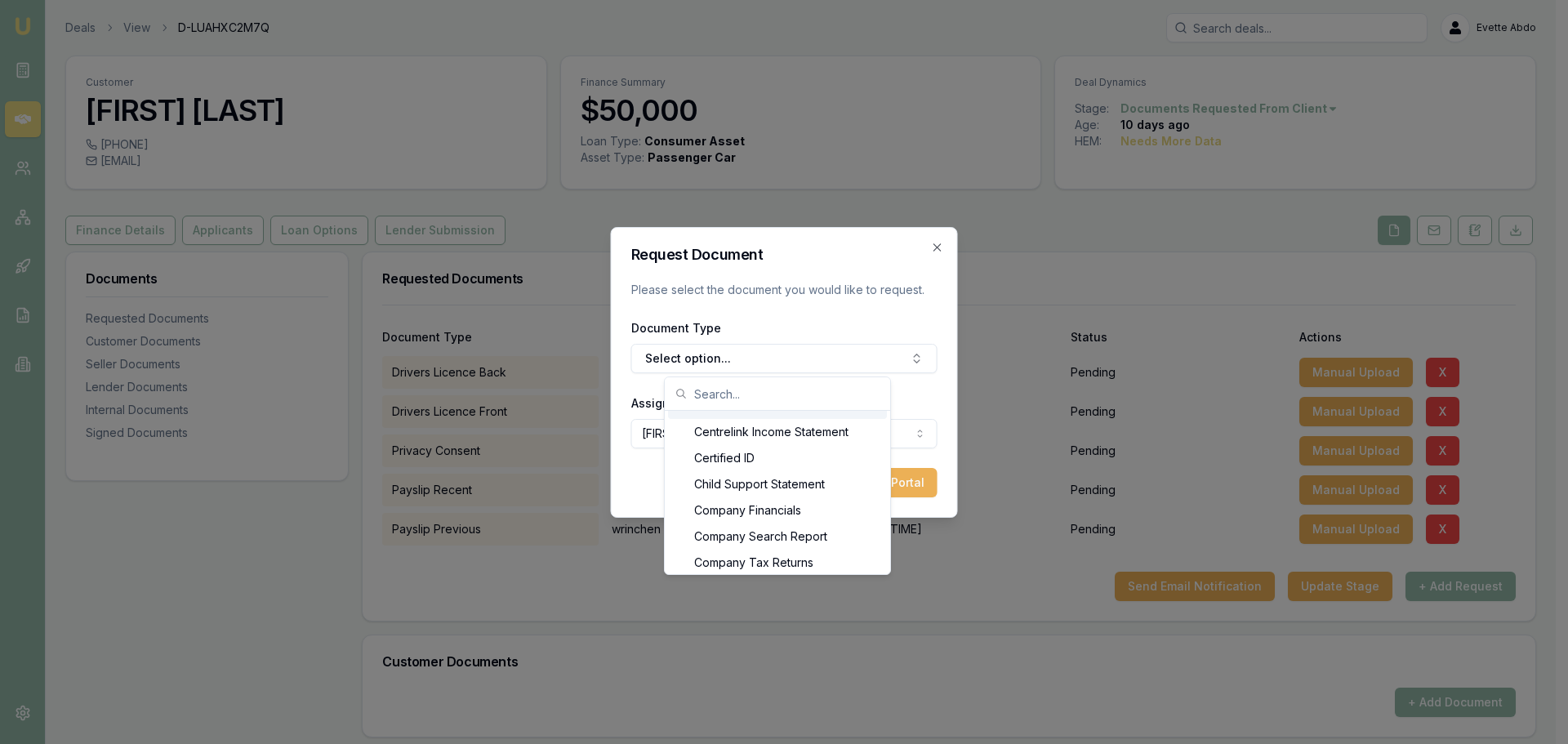 click at bounding box center (787, 394) 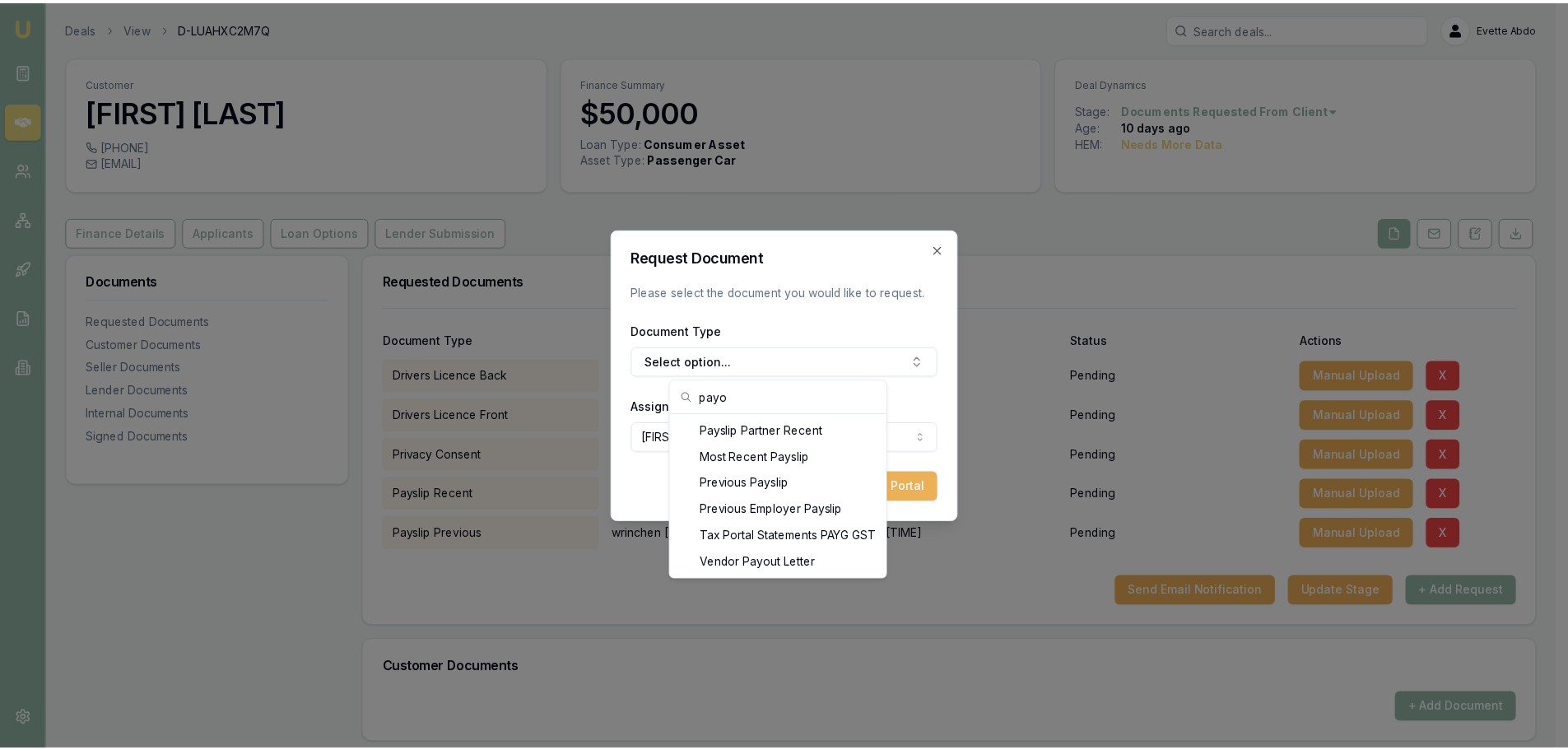 scroll, scrollTop: 0, scrollLeft: 0, axis: both 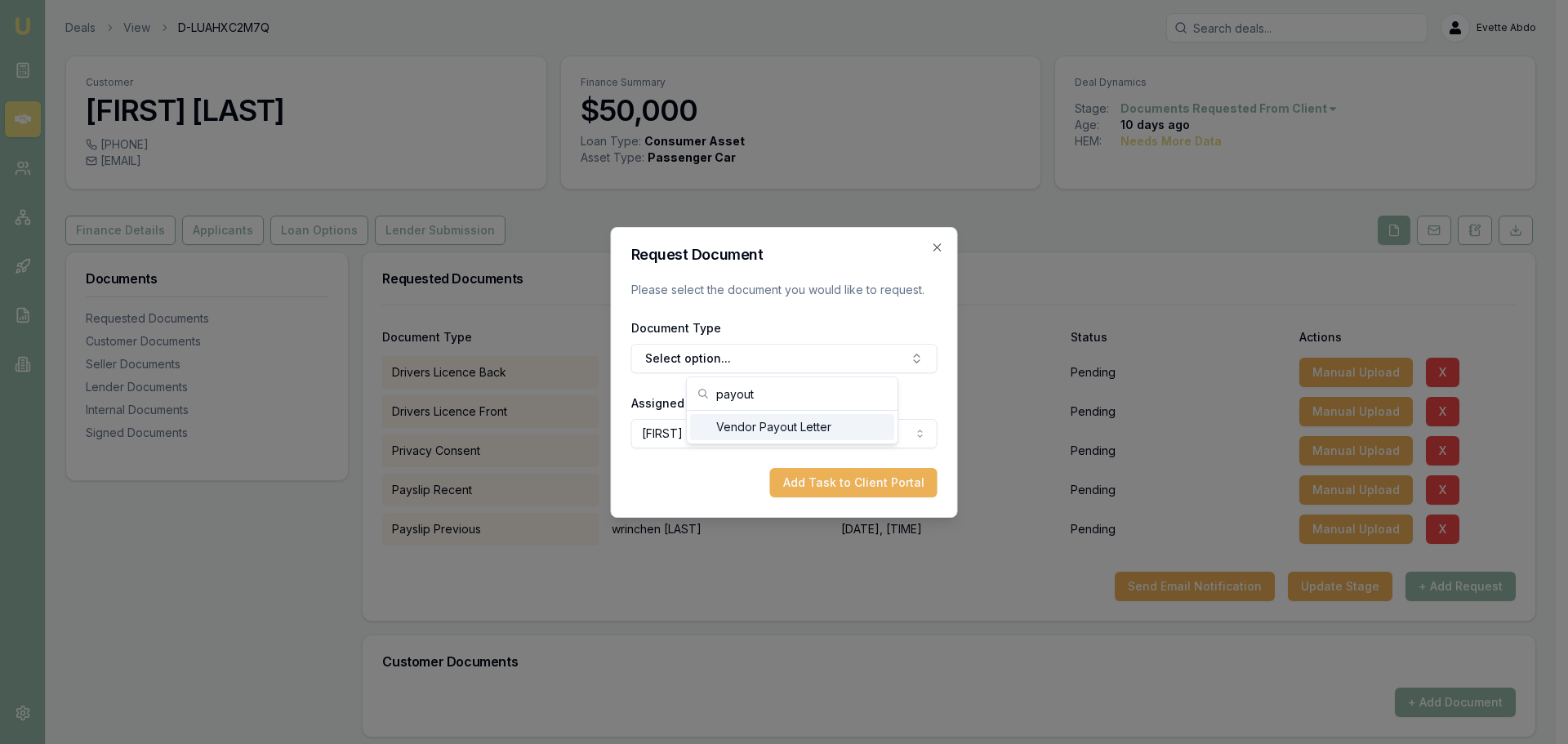 type on "payout" 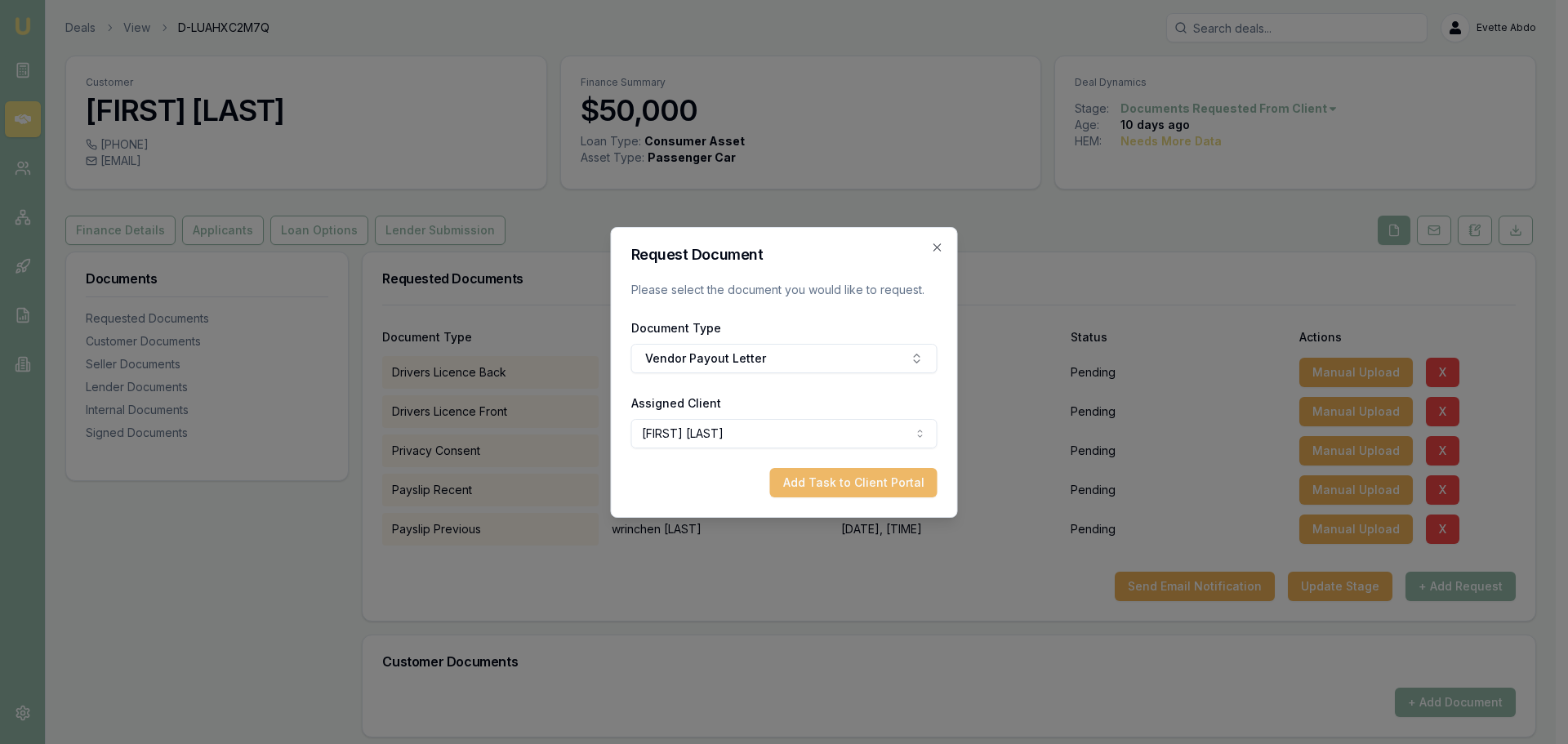 click on "Add Task to Client Portal" at bounding box center (853, 483) 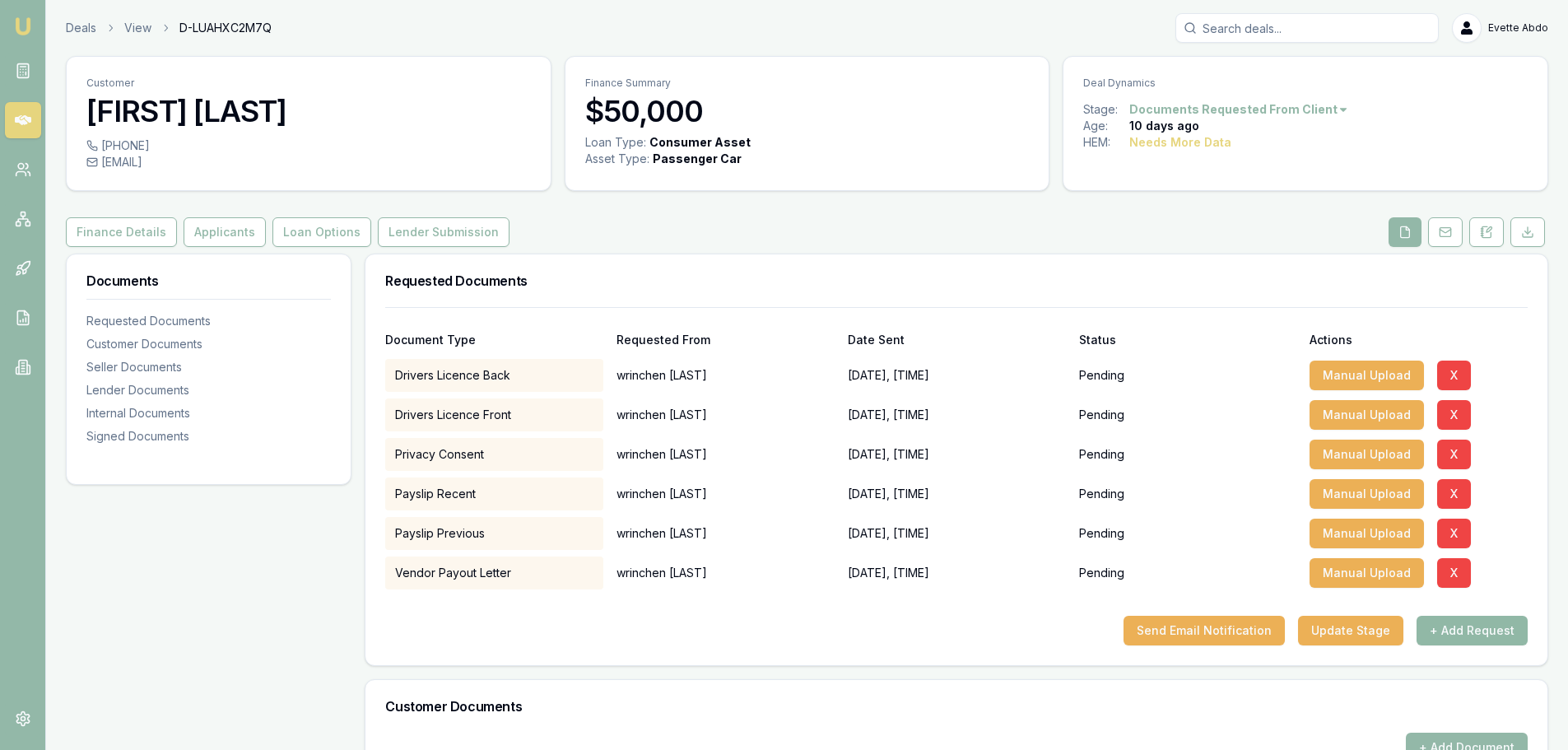 click on "+ Add Request" at bounding box center [1472, 631] 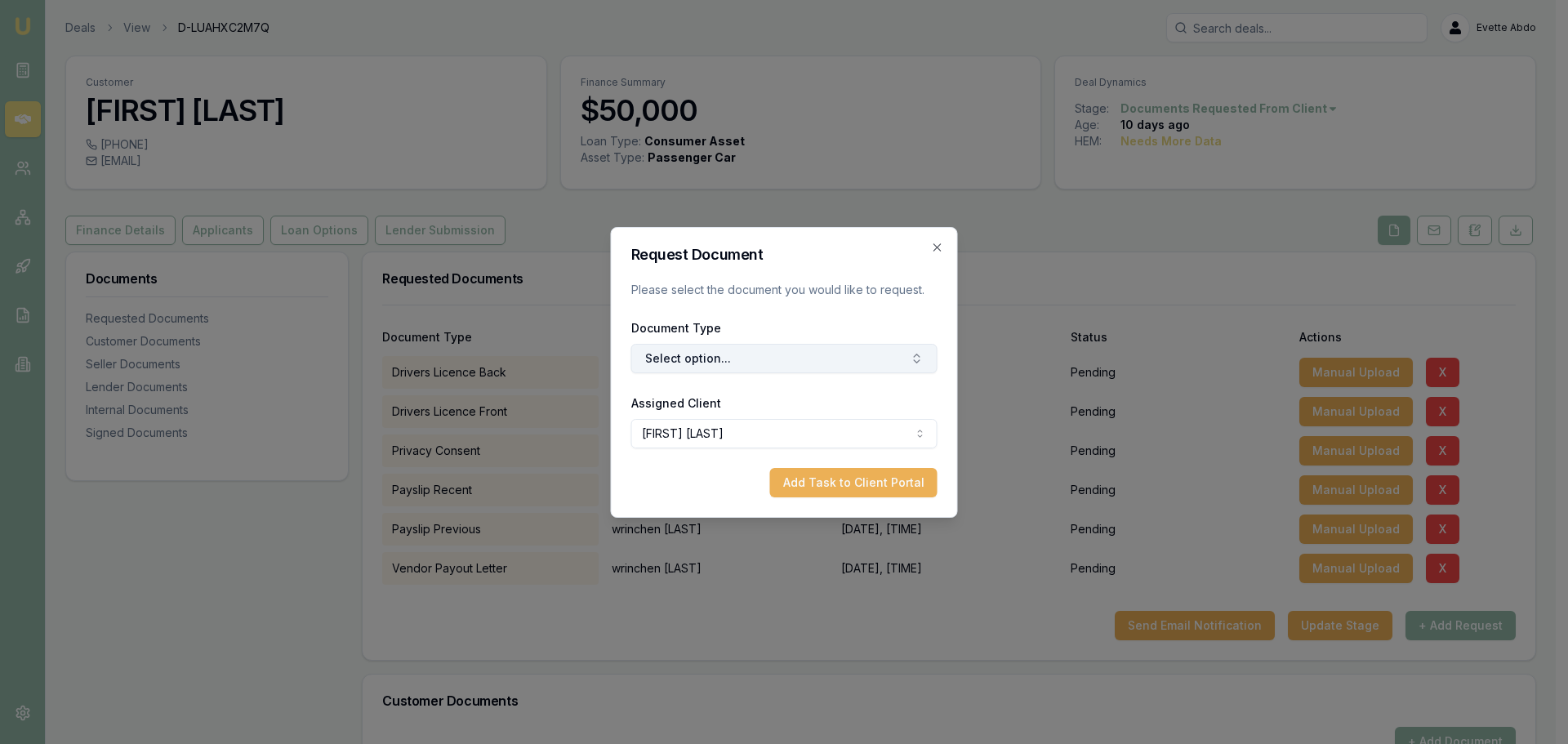 click on "Select option..." at bounding box center [784, 359] 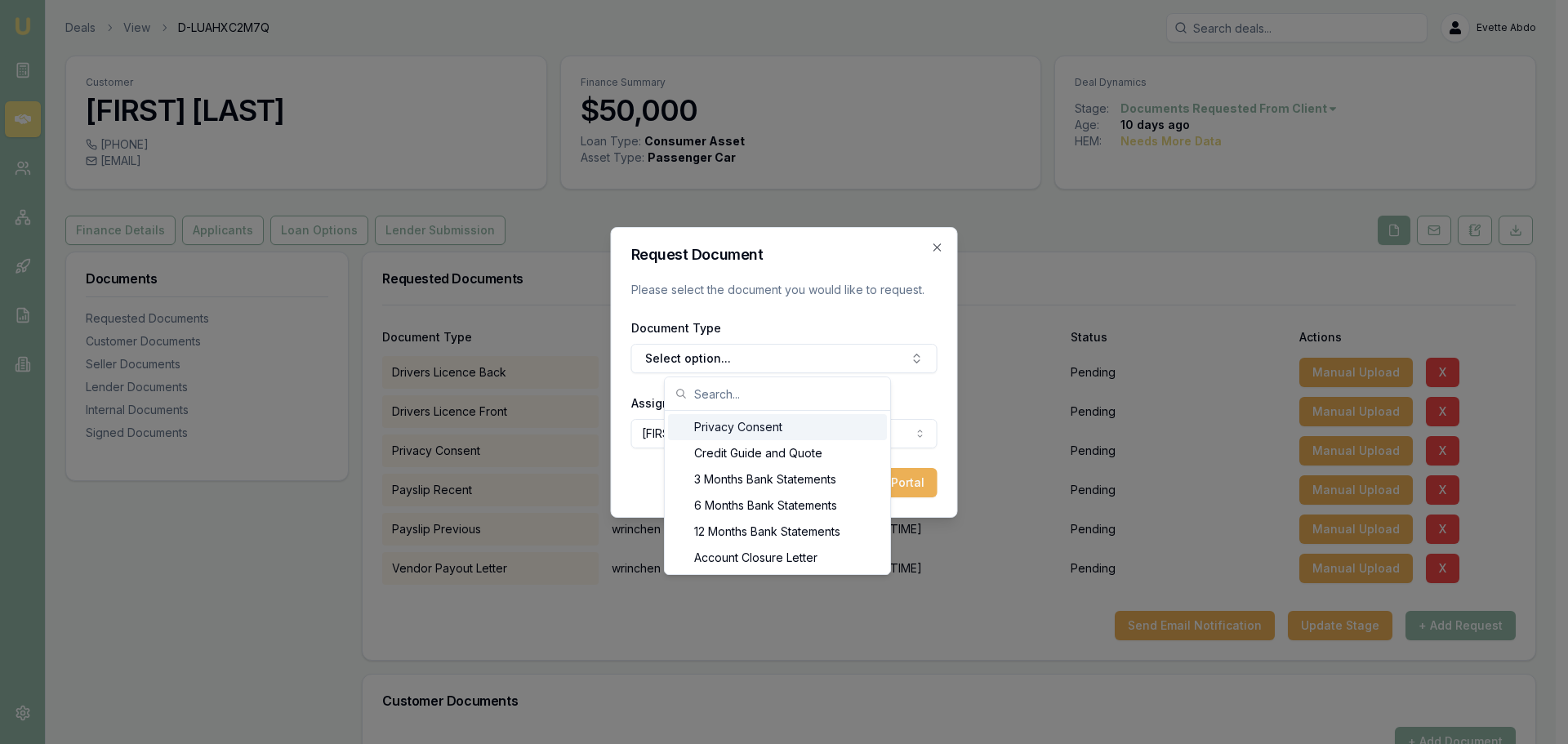 click at bounding box center [787, 394] 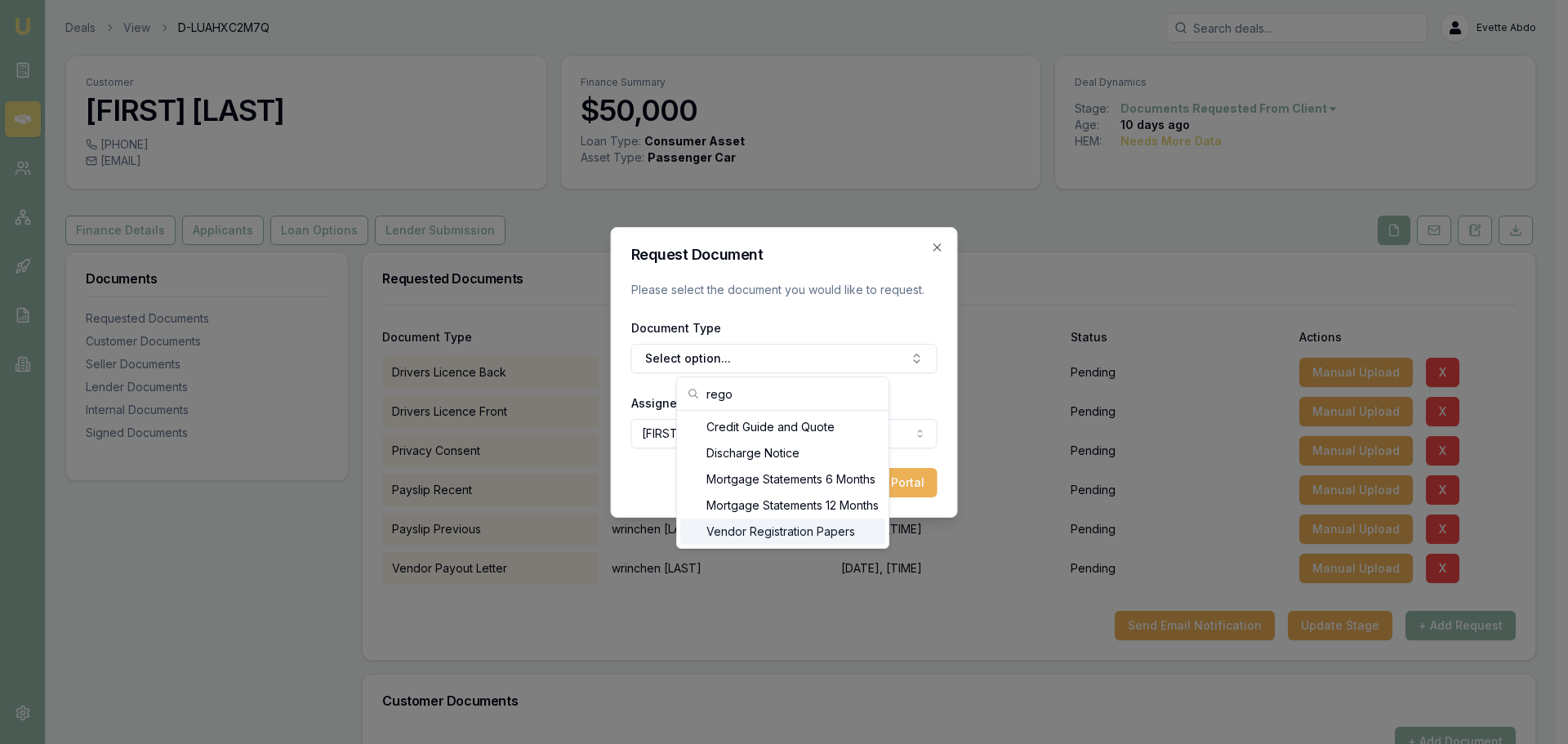 type on "rego" 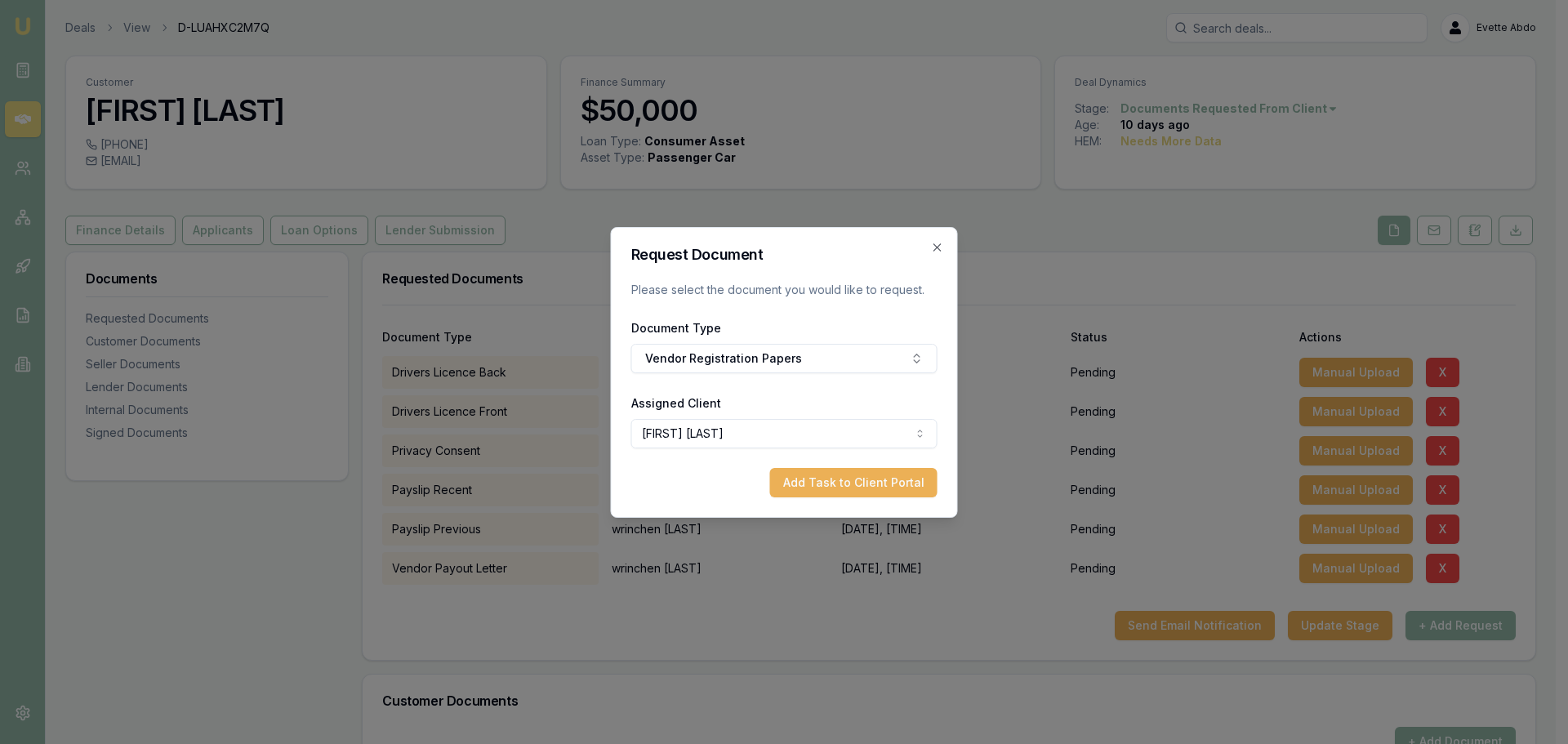 click on "Add Task to Client Portal" at bounding box center (853, 483) 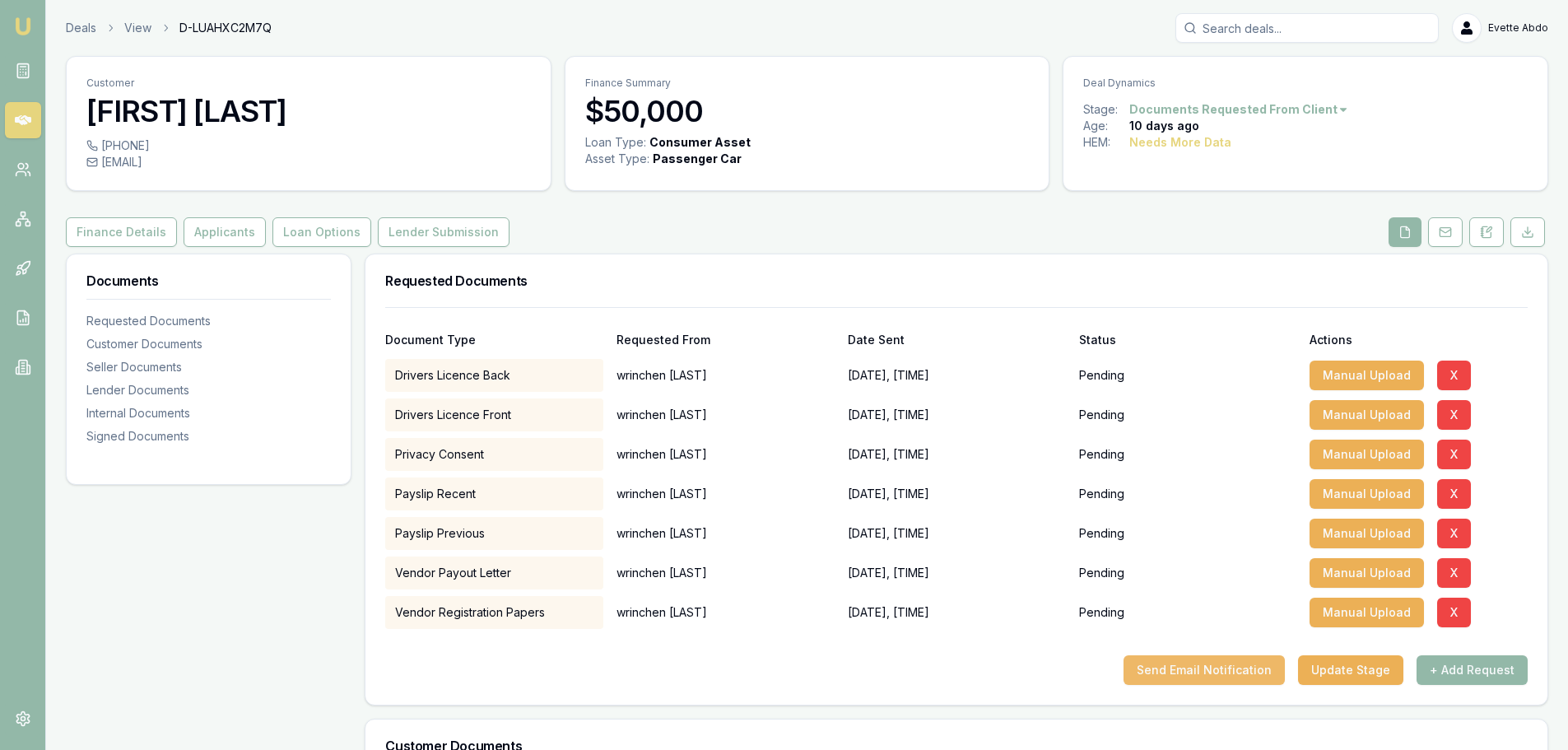 click on "Send Email Notification" at bounding box center [1204, 670] 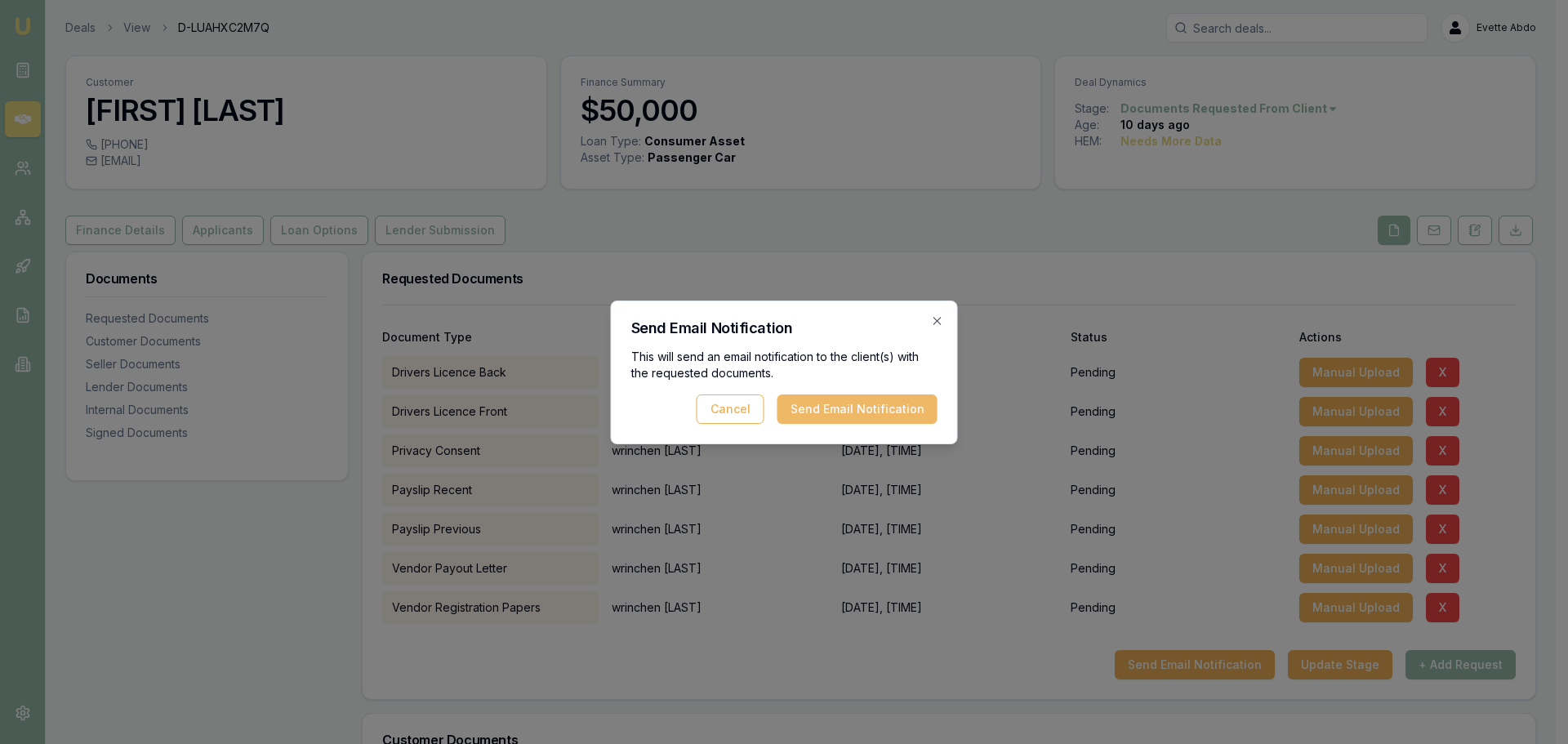 click on "Send Email Notification" at bounding box center (858, 409) 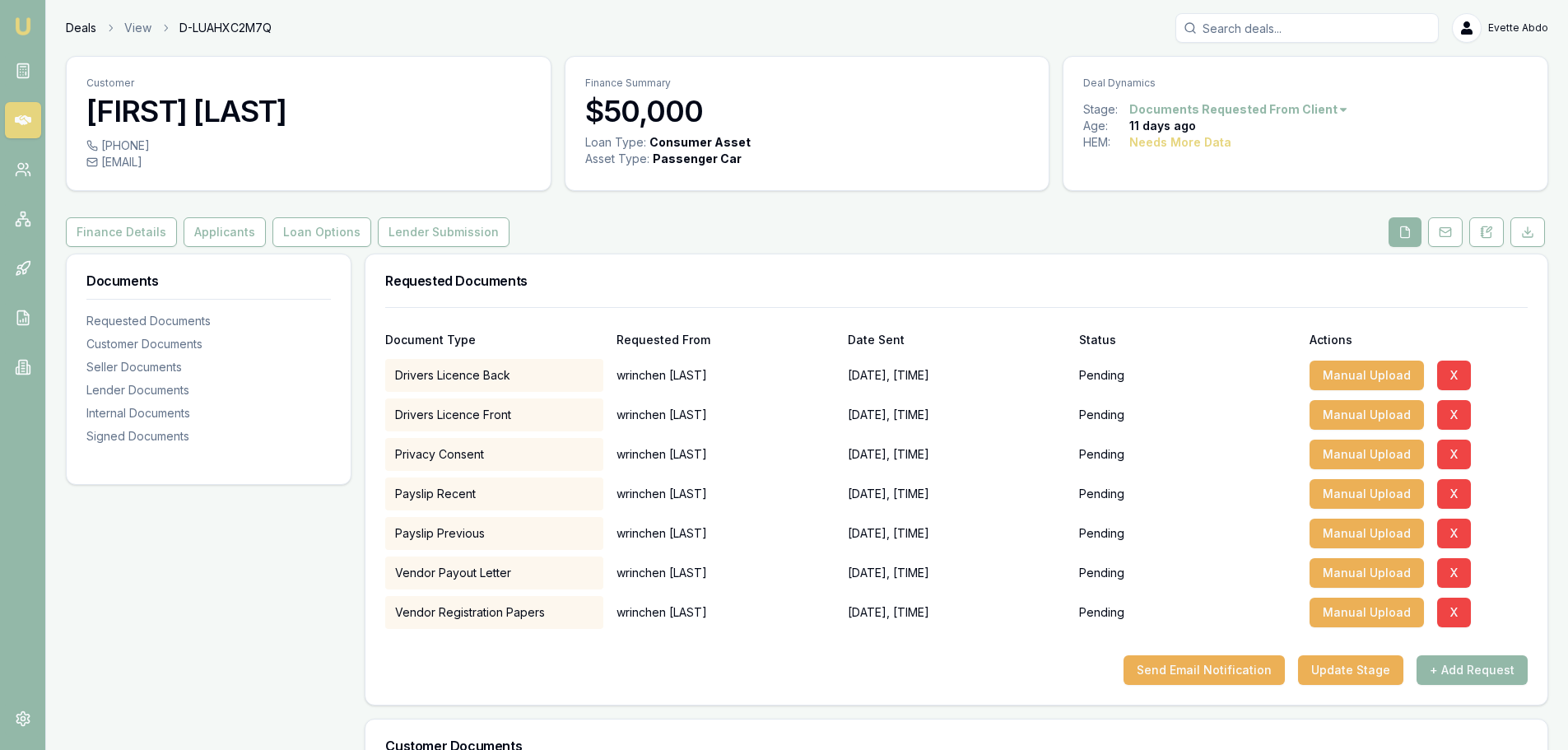 click on "Deals" at bounding box center (81, 28) 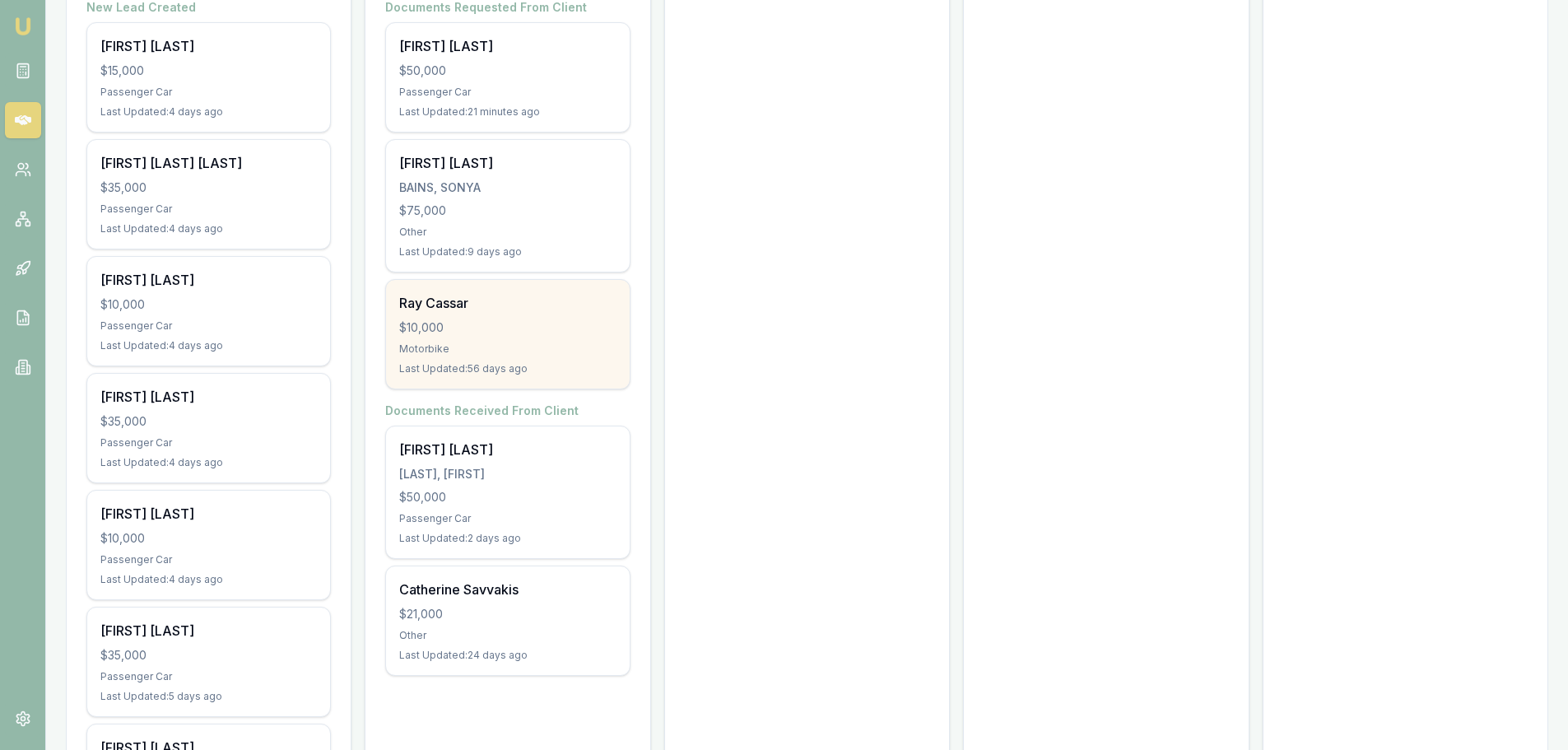 scroll, scrollTop: 412, scrollLeft: 0, axis: vertical 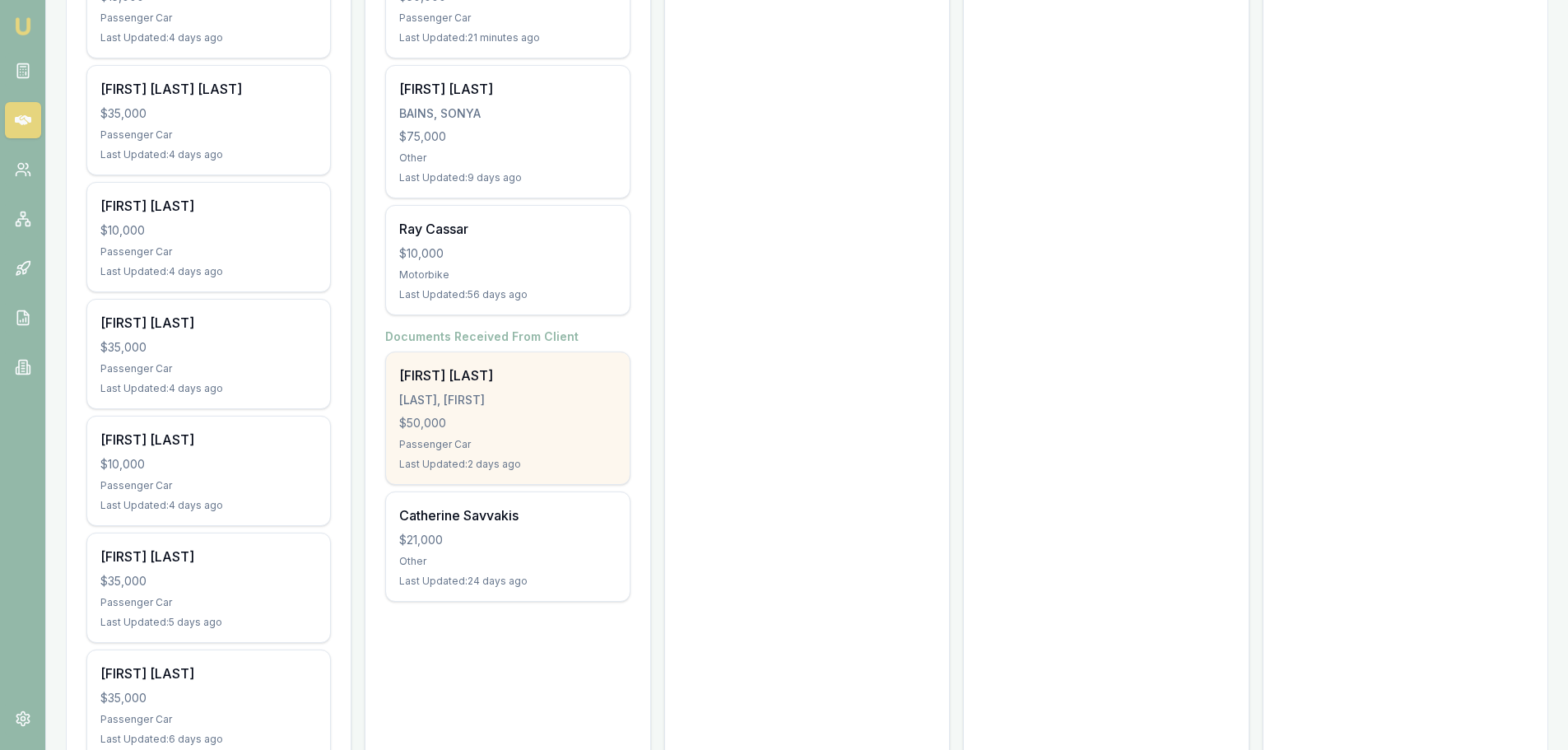click on "$50,000" at bounding box center (507, 423) 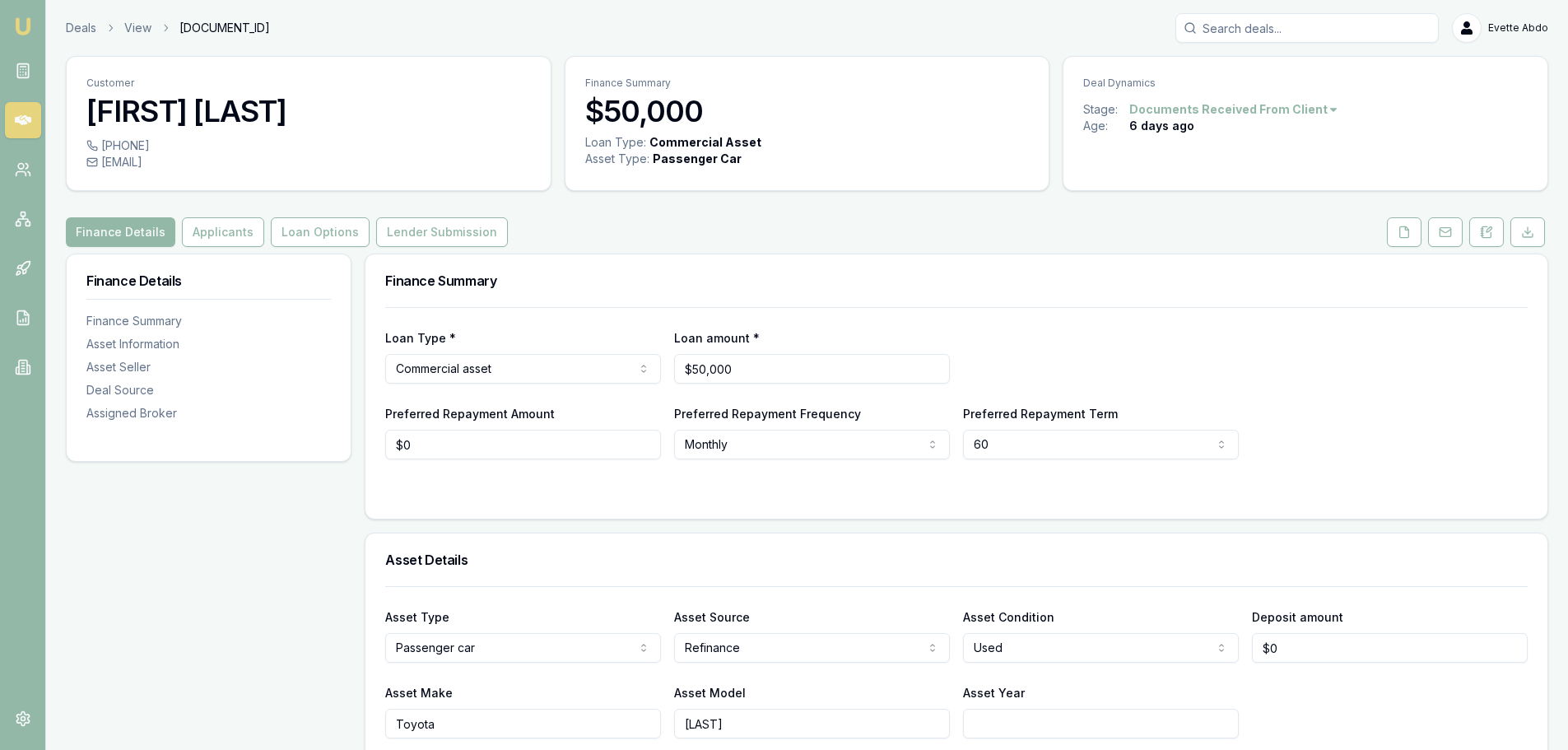 scroll, scrollTop: 0, scrollLeft: 0, axis: both 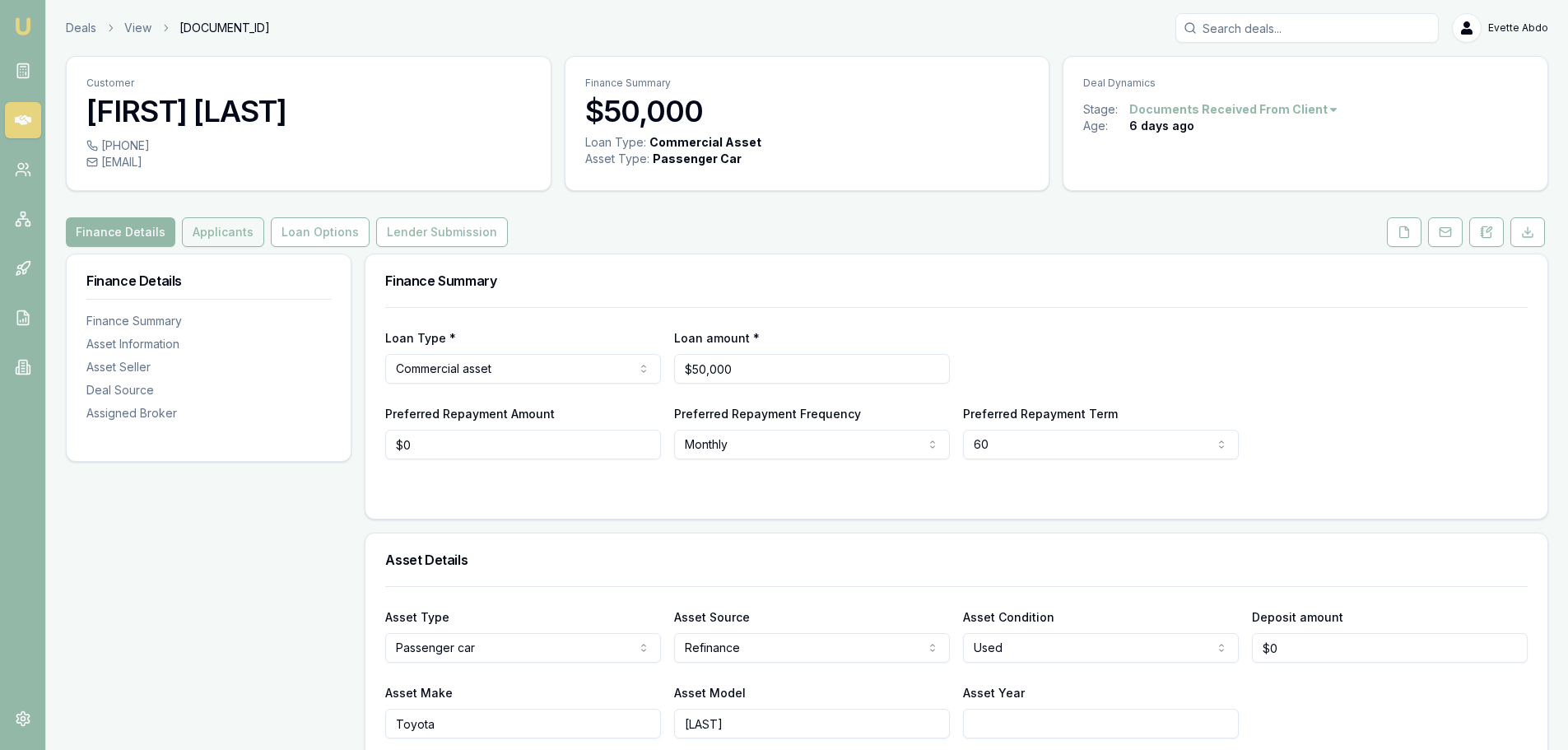 click on "Applicants" at bounding box center [223, 232] 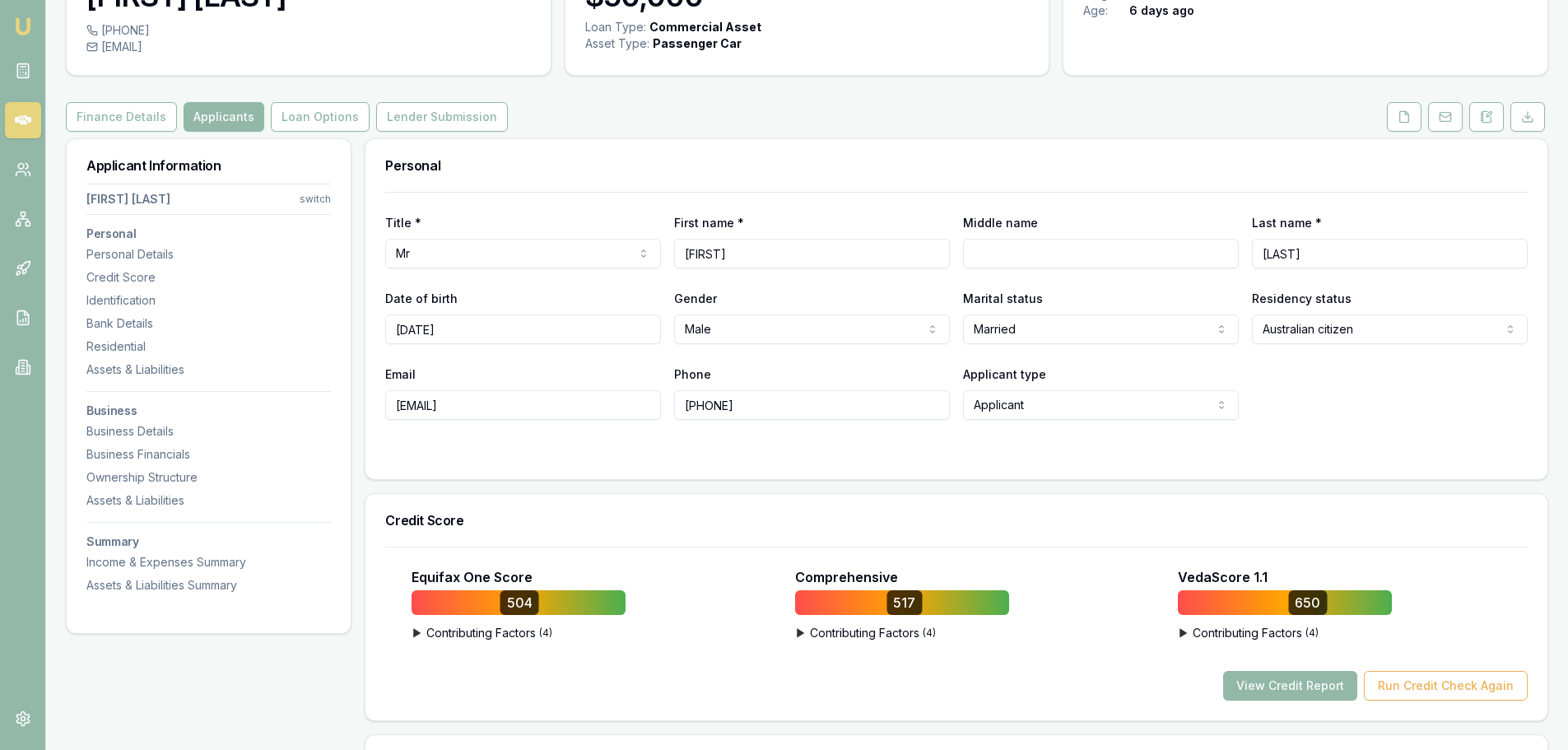 scroll, scrollTop: 165, scrollLeft: 0, axis: vertical 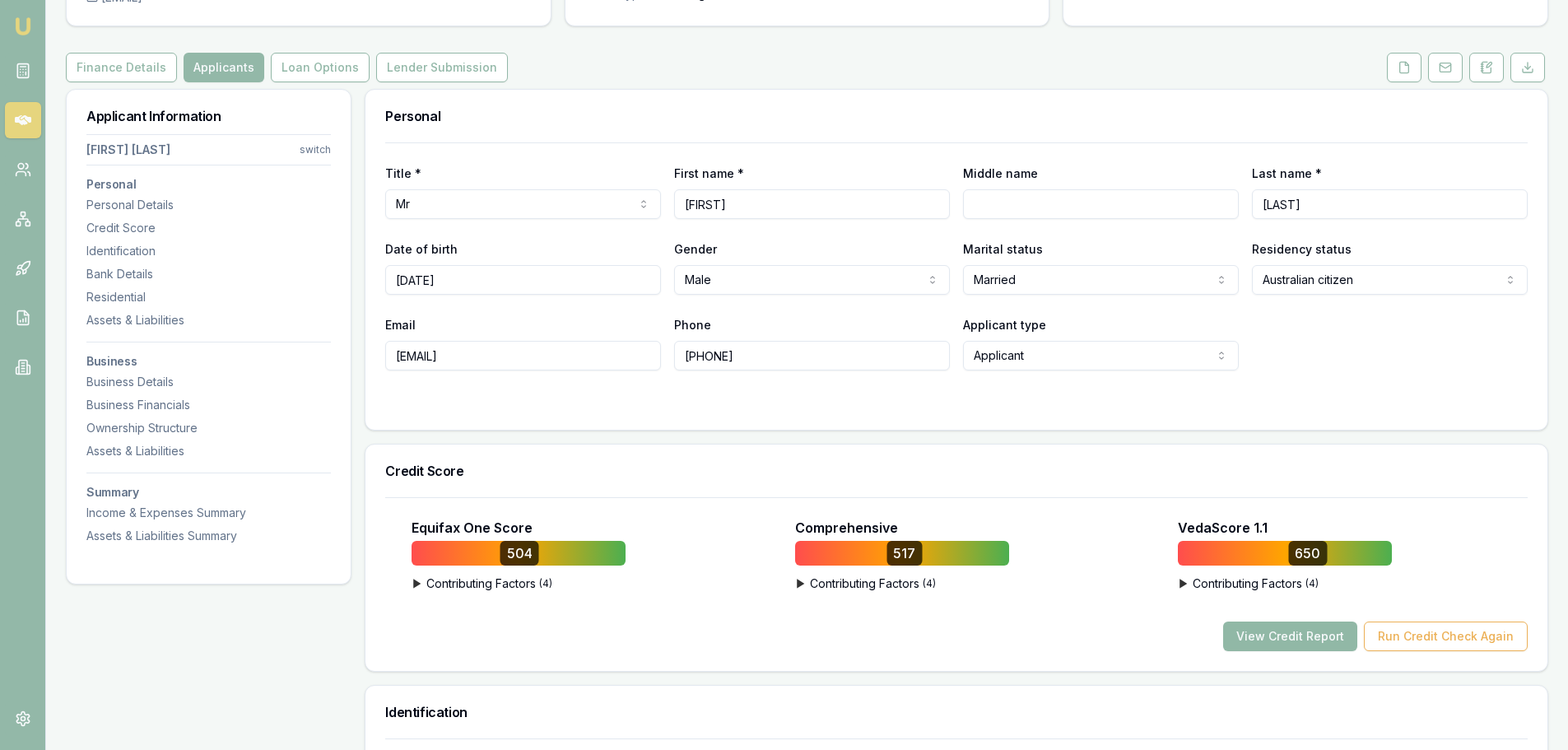 click on "View Credit Report" at bounding box center [1290, 636] 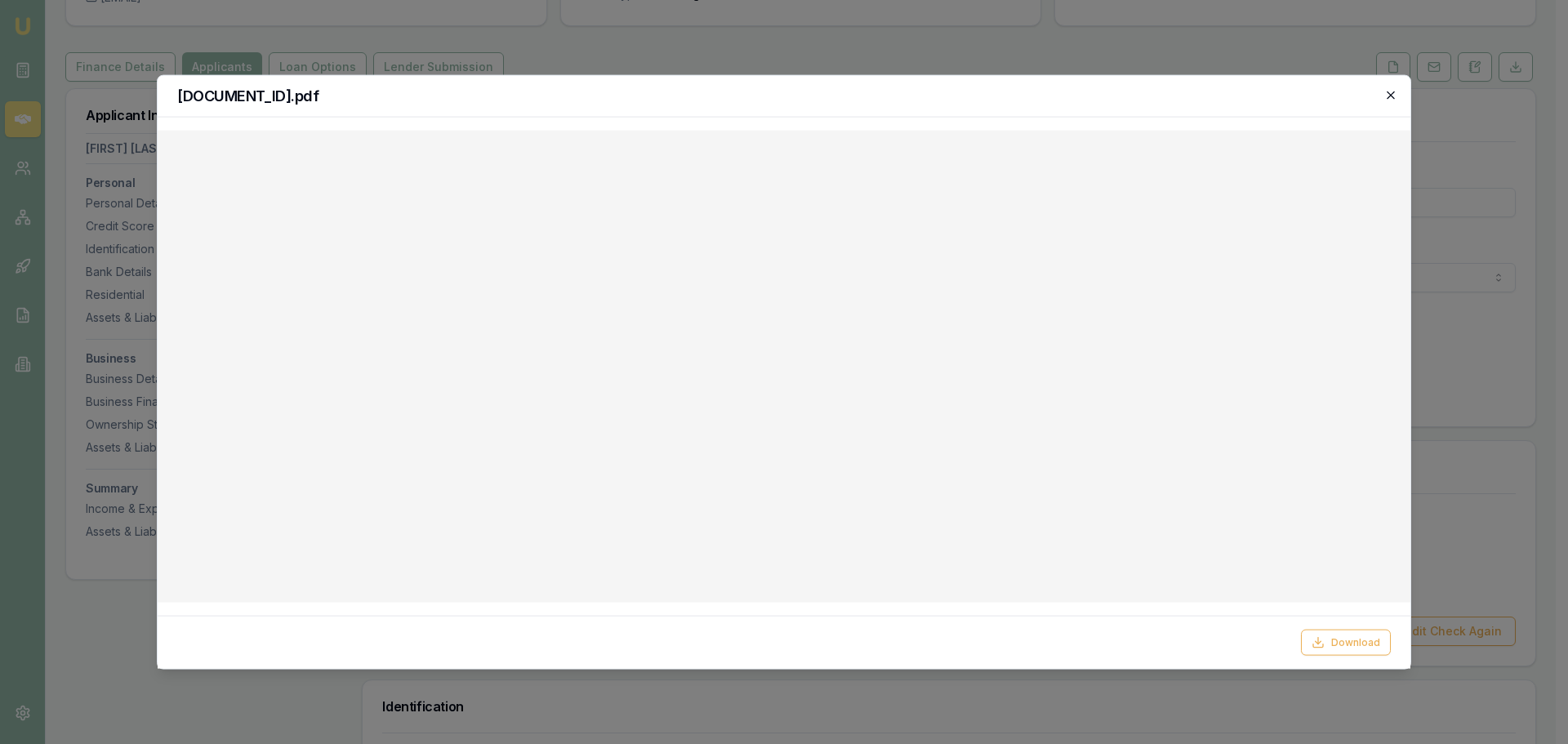 click 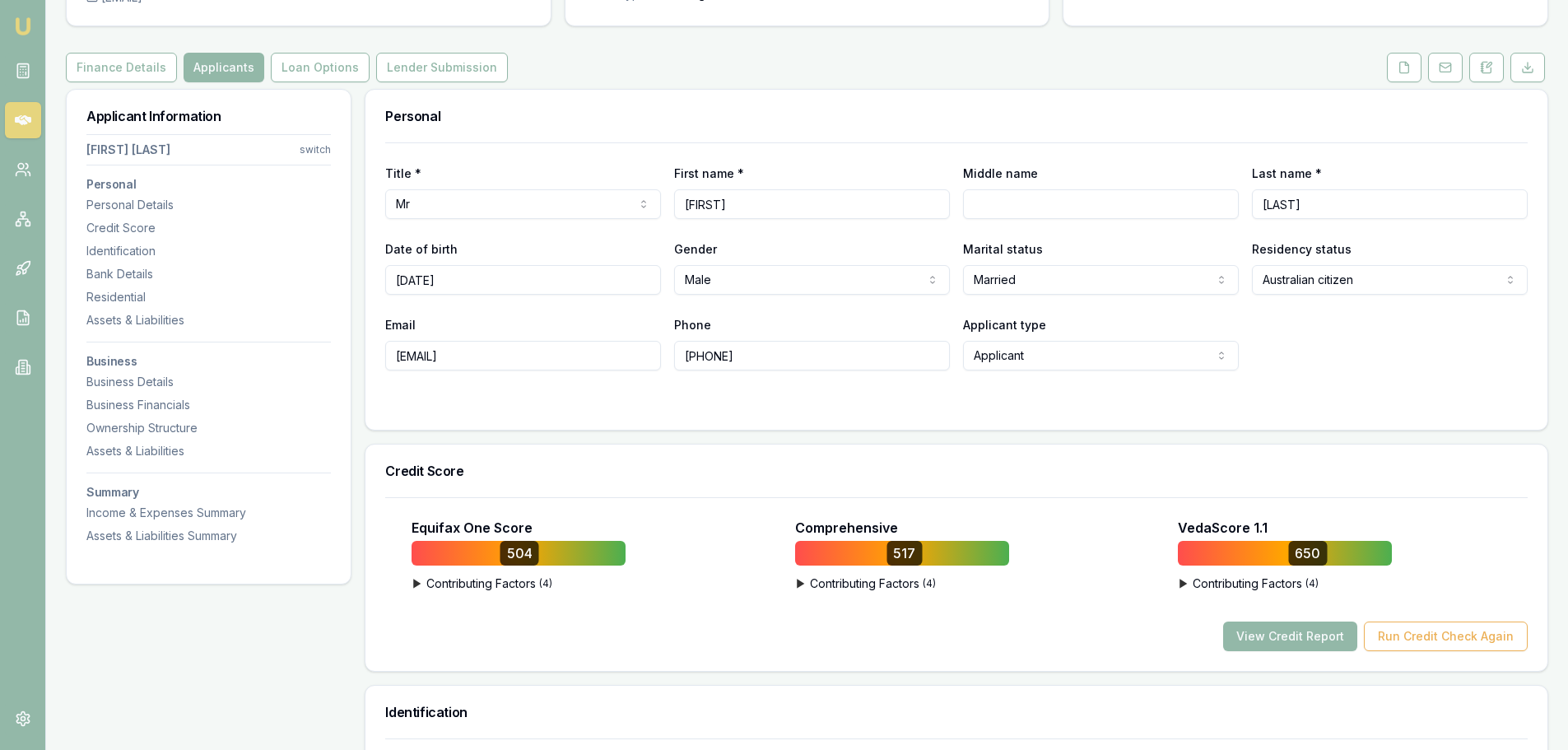 drag, startPoint x: 138, startPoint y: 675, endPoint x: 385, endPoint y: 426, distance: 350.72781 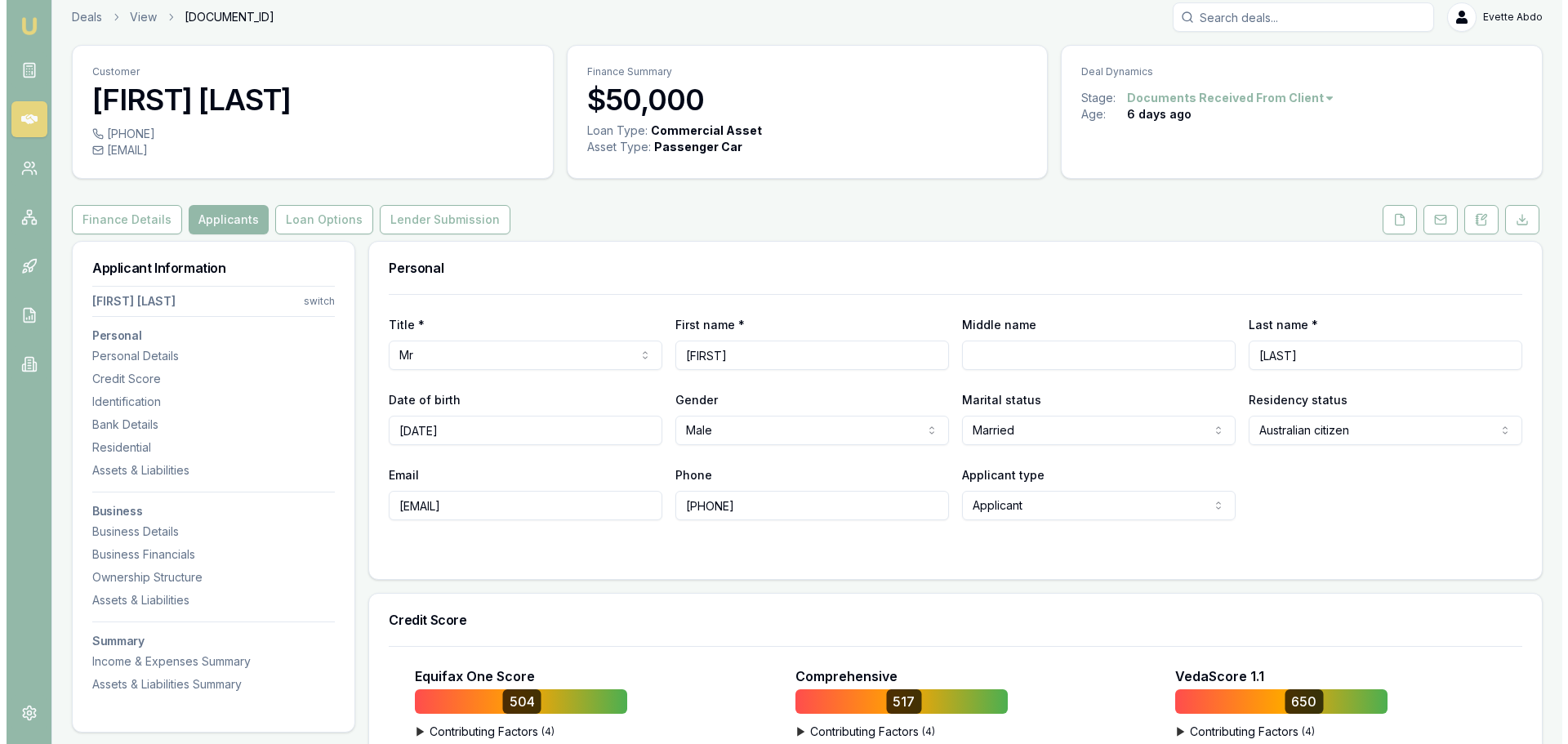 scroll, scrollTop: 0, scrollLeft: 0, axis: both 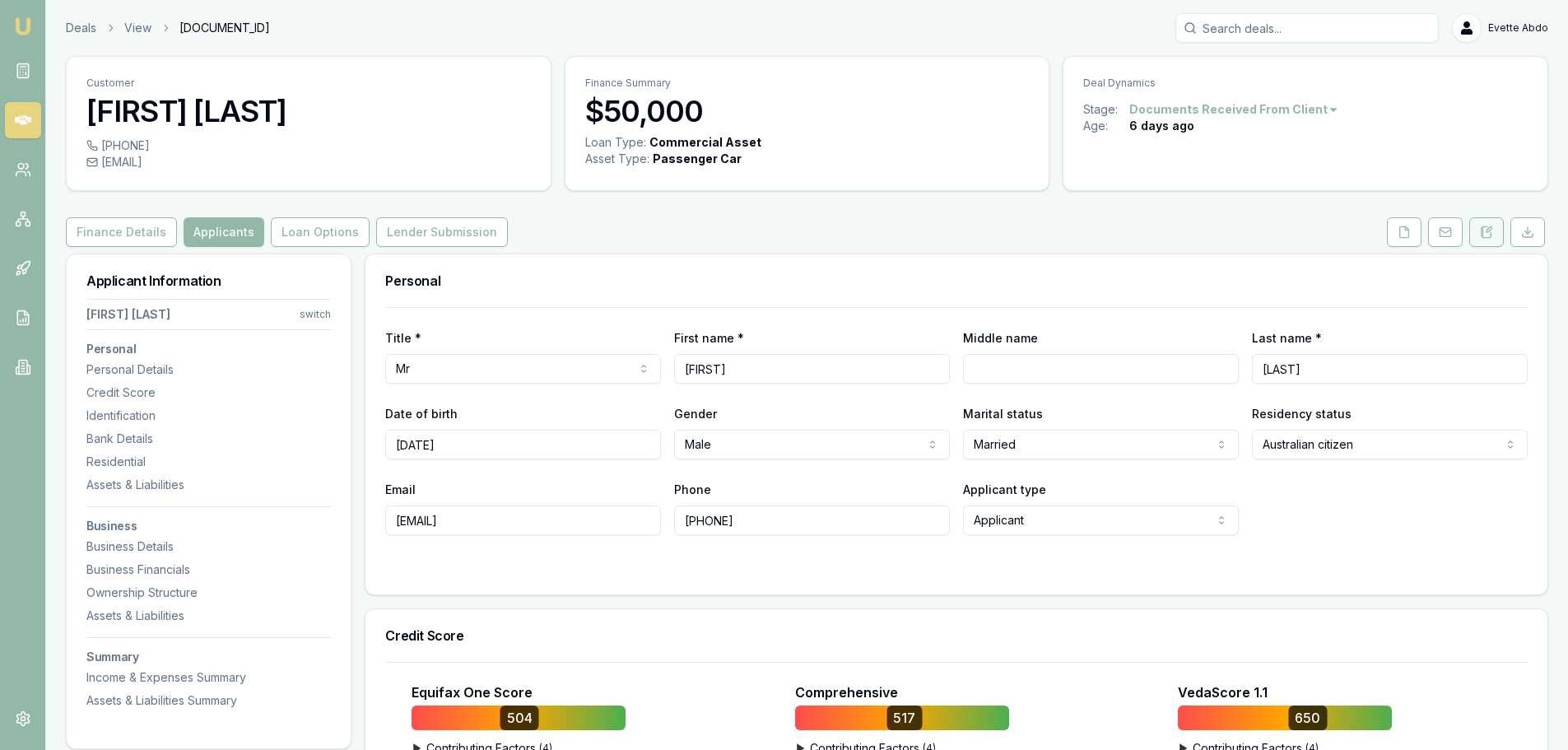 click 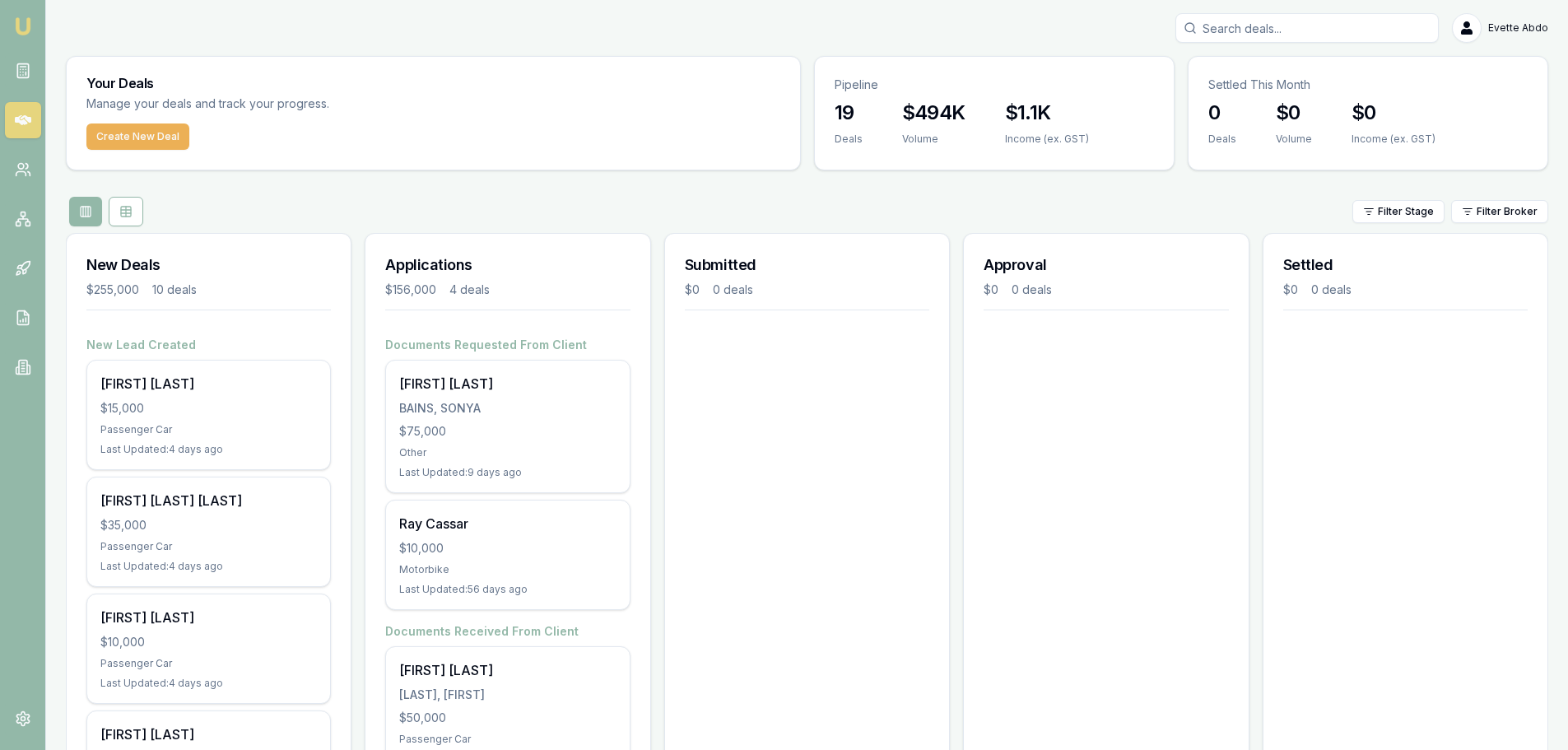 scroll, scrollTop: 0, scrollLeft: 0, axis: both 